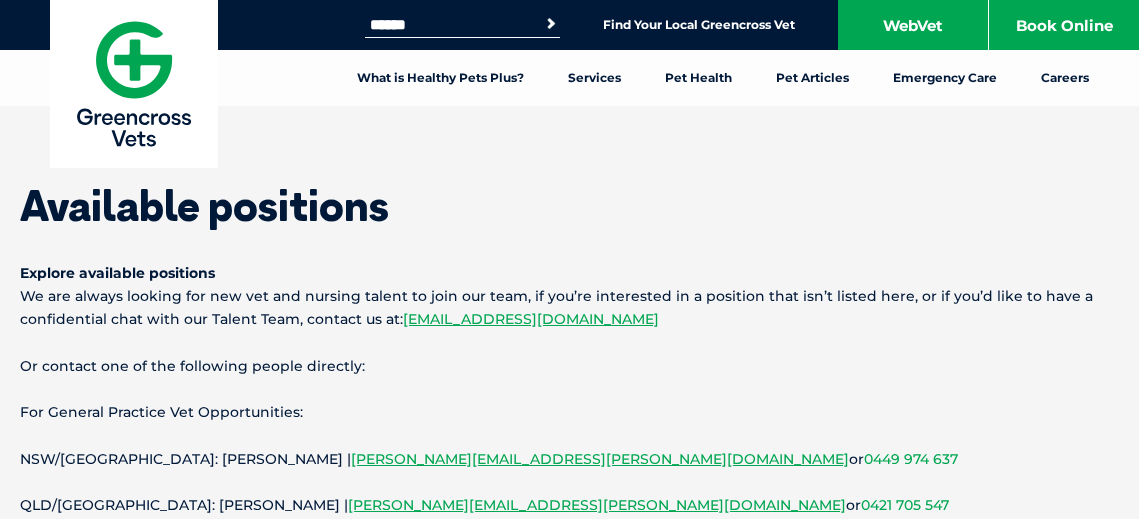 scroll, scrollTop: 0, scrollLeft: 0, axis: both 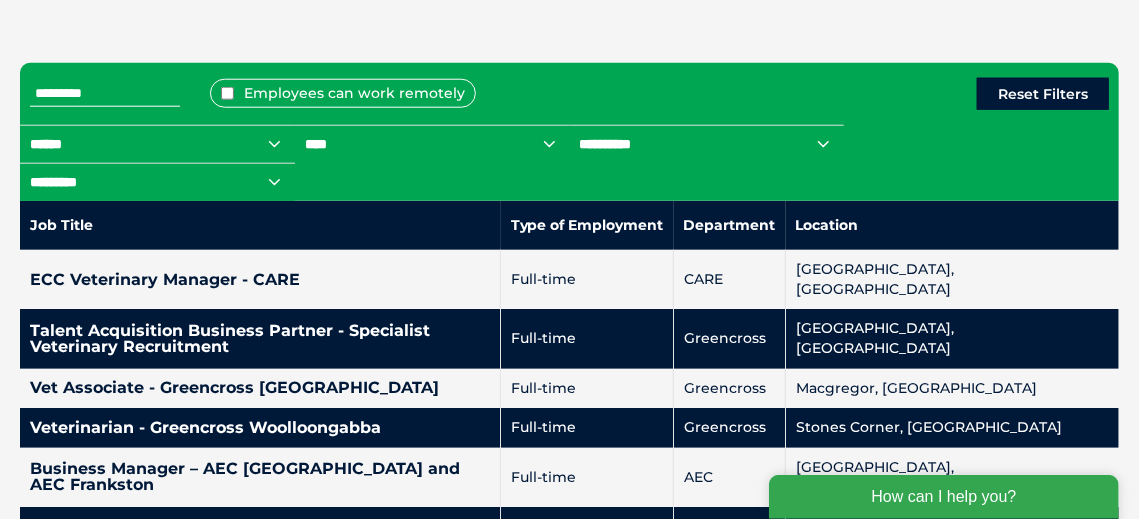 click on "******
*** *** *** ** ** *** ***" at bounding box center [157, 144] 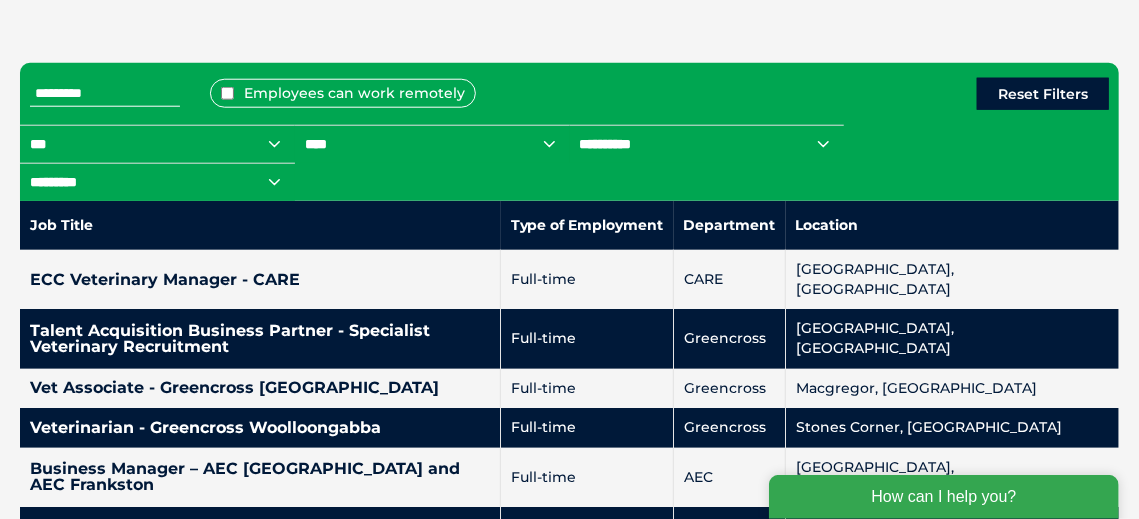 click on "******
*** *** *** ** ** *** ***" at bounding box center (157, 144) 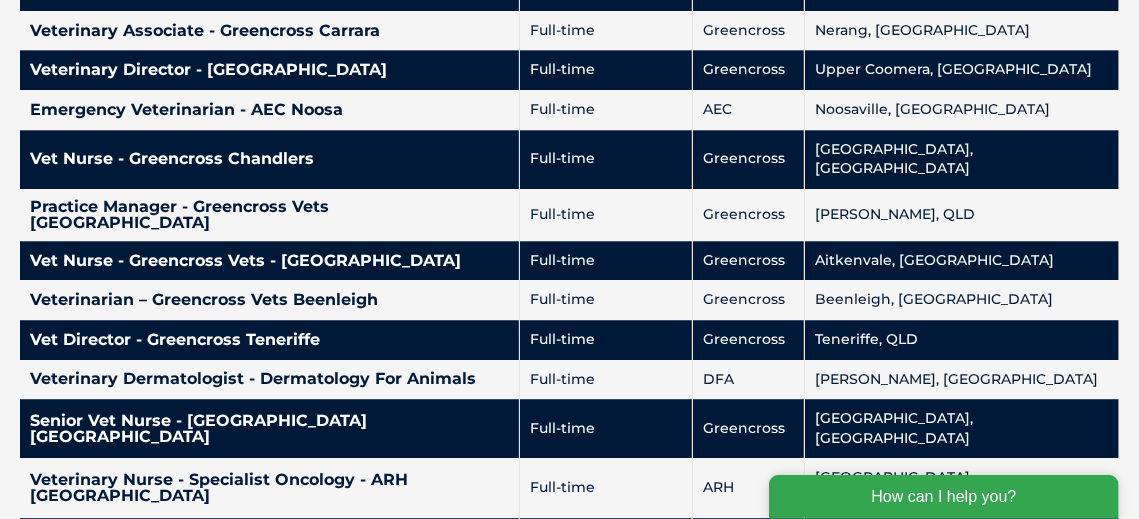scroll, scrollTop: 2400, scrollLeft: 0, axis: vertical 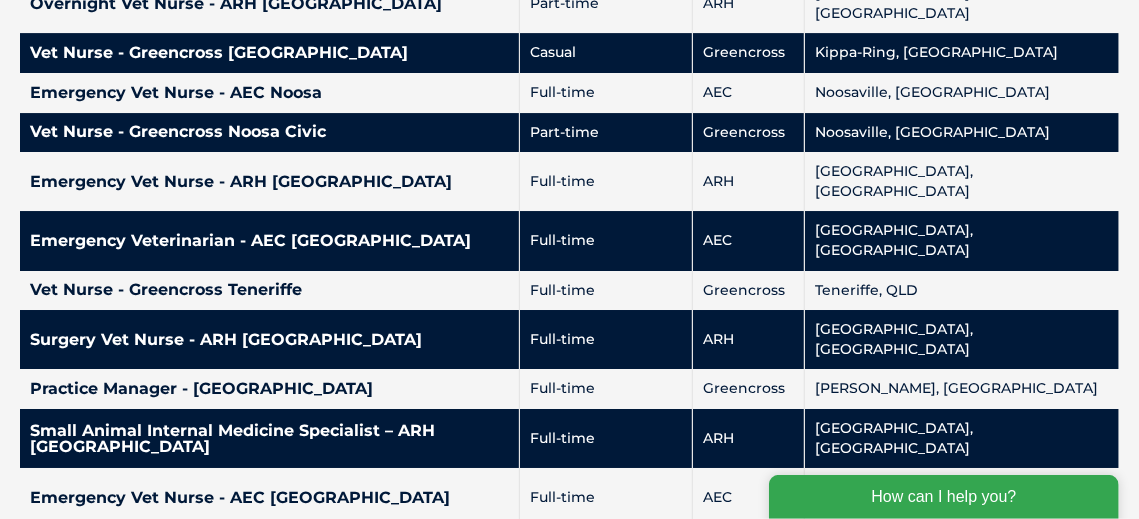 click on "Vet Nurse - Greencross Cannon Hill" at bounding box center (269, 597) 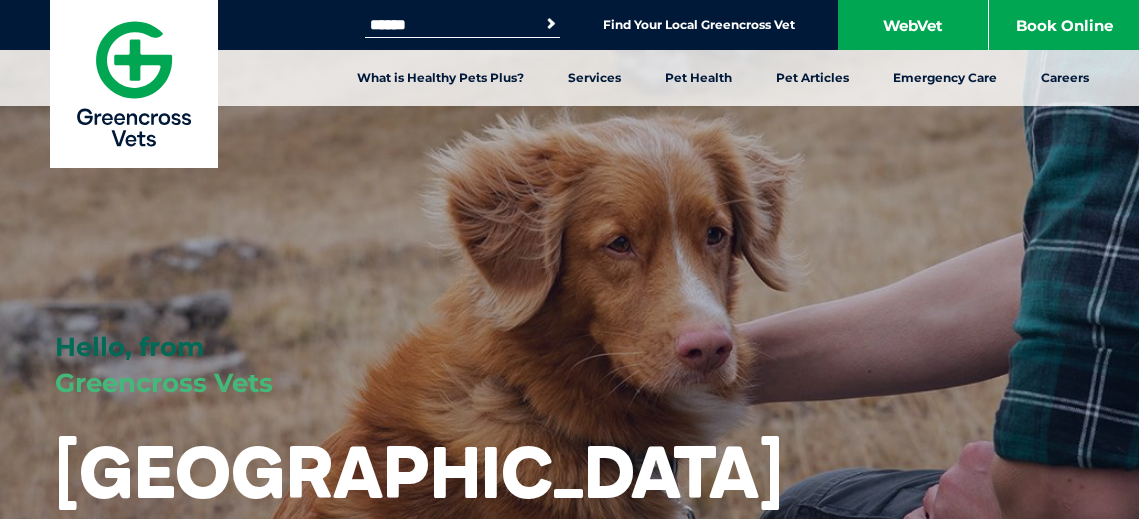 scroll, scrollTop: 0, scrollLeft: 0, axis: both 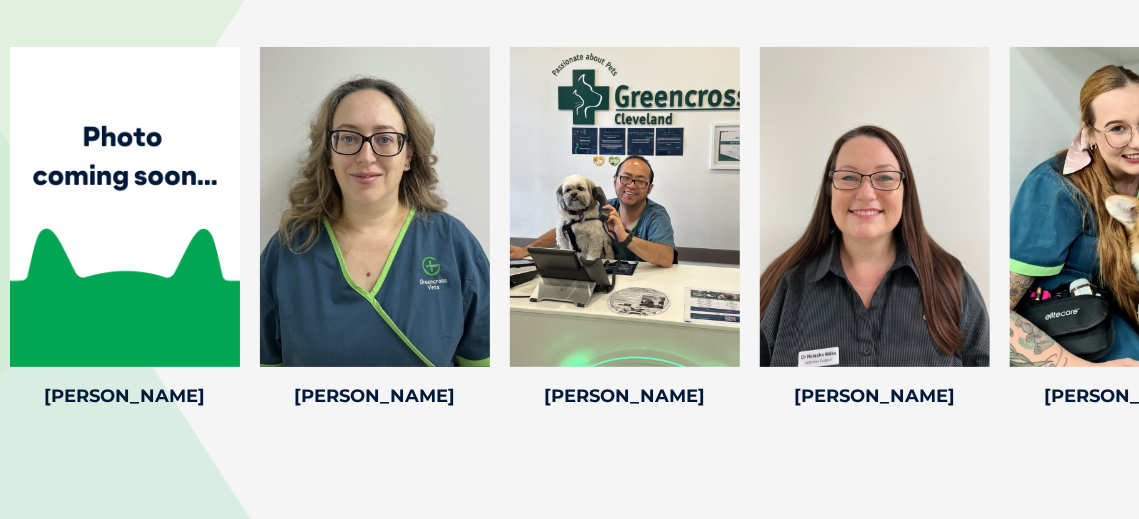 drag, startPoint x: 1087, startPoint y: 281, endPoint x: 443, endPoint y: 391, distance: 653.32684 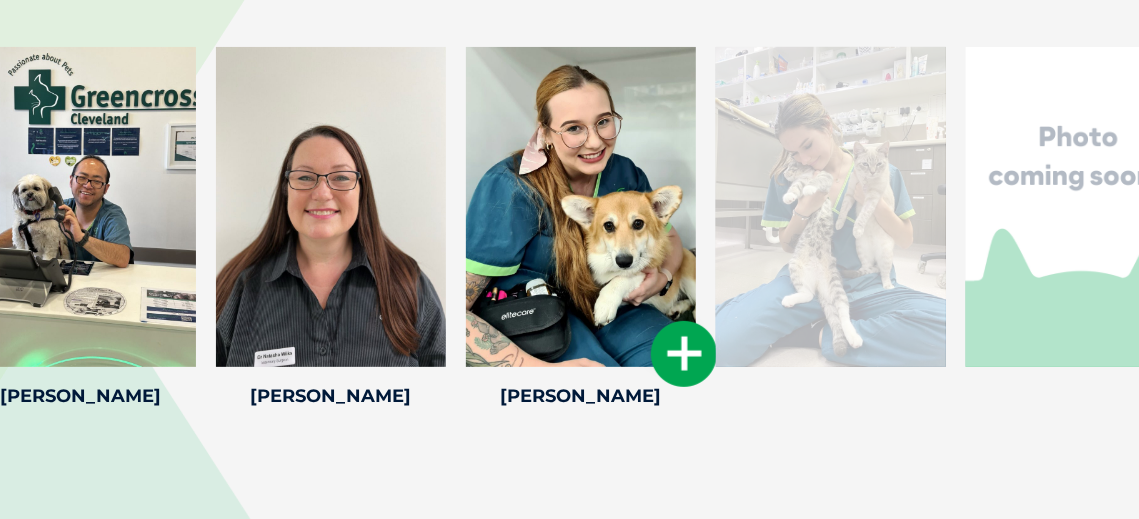 drag, startPoint x: 1054, startPoint y: 179, endPoint x: 509, endPoint y: 234, distance: 547.7682 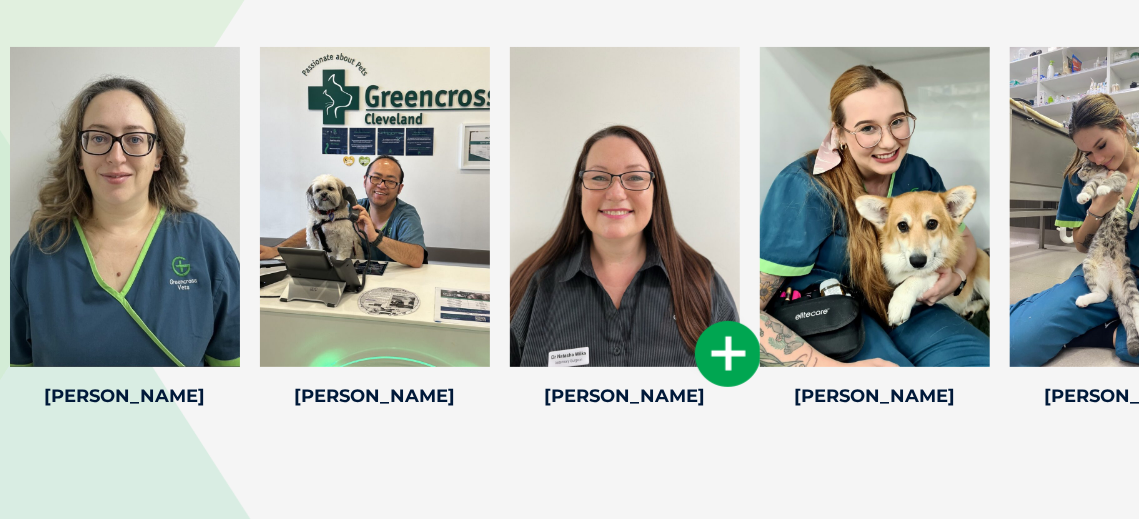 drag, startPoint x: 1098, startPoint y: 106, endPoint x: 610, endPoint y: 98, distance: 488.06558 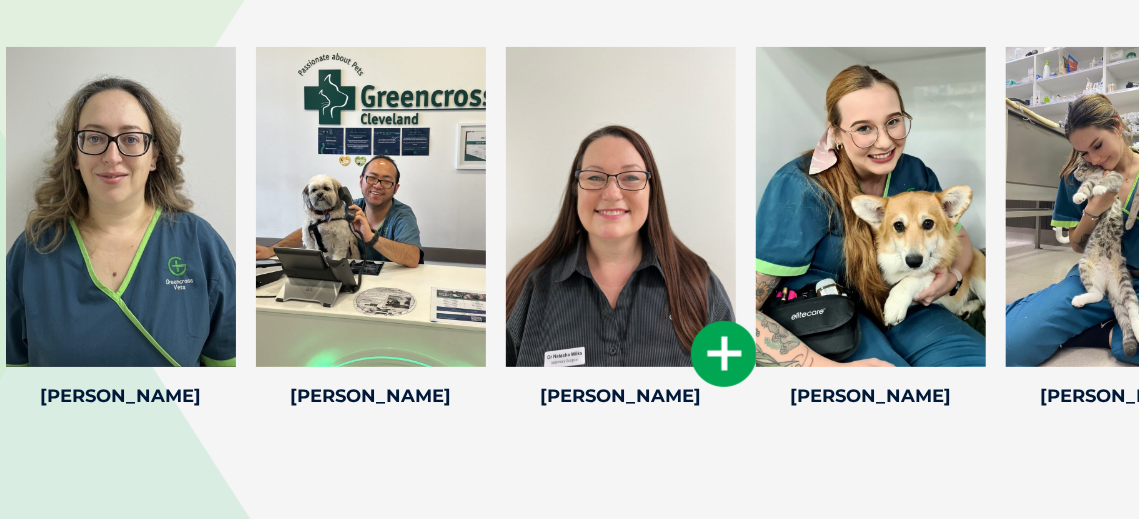 drag, startPoint x: 1056, startPoint y: 159, endPoint x: 809, endPoint y: 200, distance: 250.37971 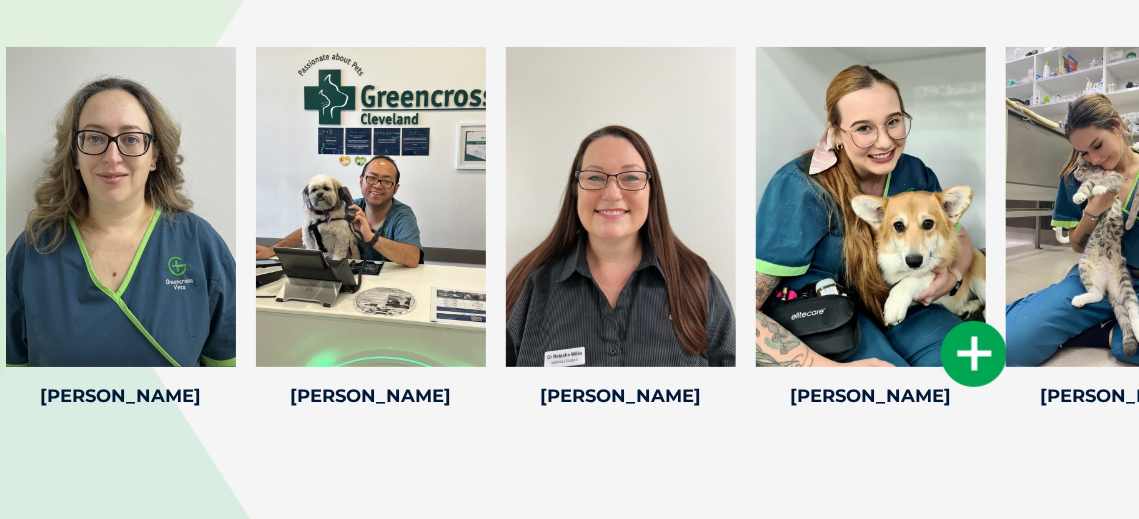 drag, startPoint x: 1089, startPoint y: 182, endPoint x: 813, endPoint y: 254, distance: 285.23676 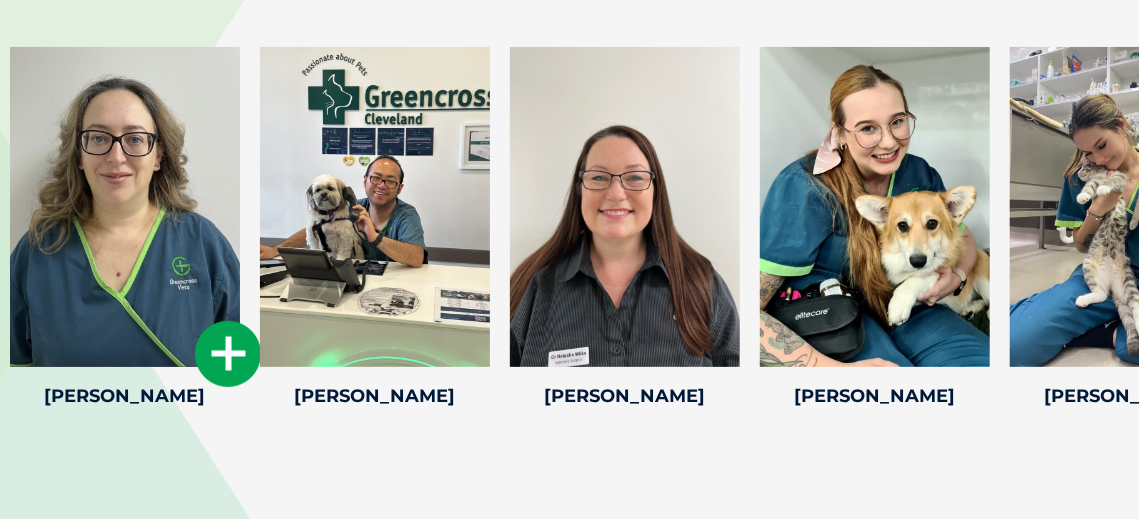 drag, startPoint x: 919, startPoint y: 191, endPoint x: 92, endPoint y: 275, distance: 831.25507 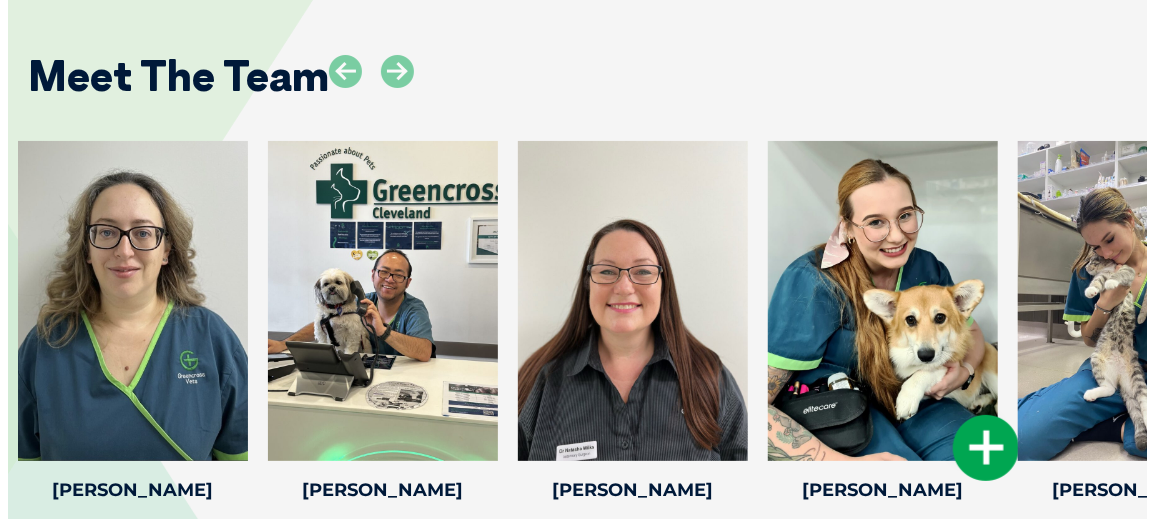 scroll, scrollTop: 3400, scrollLeft: 0, axis: vertical 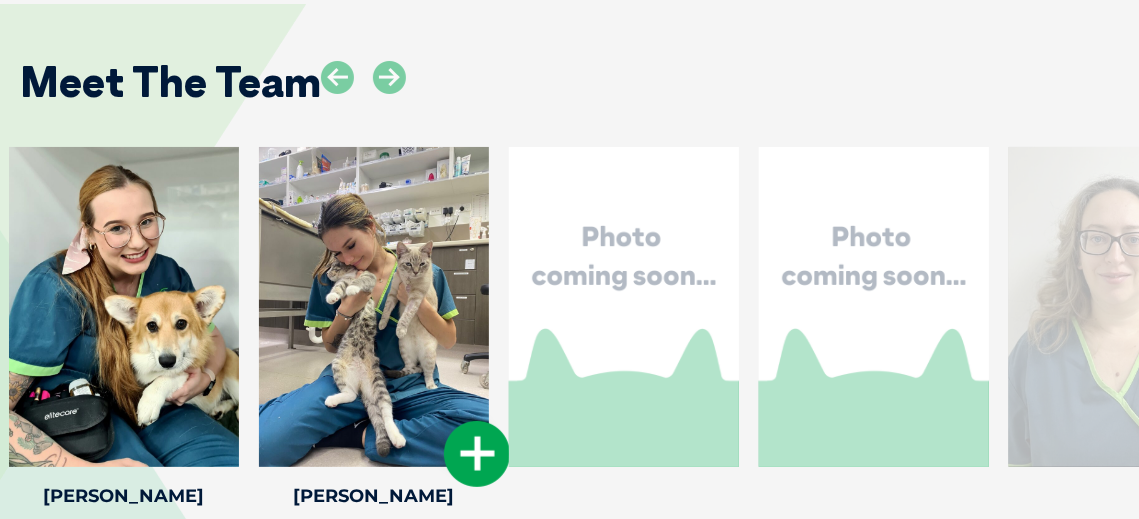 drag, startPoint x: 1038, startPoint y: 241, endPoint x: 282, endPoint y: 274, distance: 756.7199 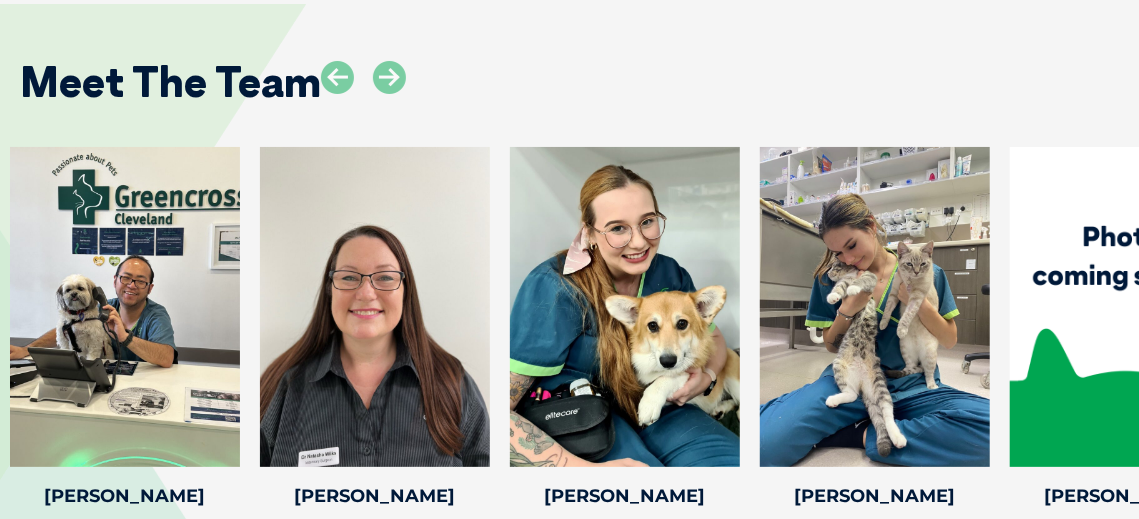 drag, startPoint x: 1075, startPoint y: 243, endPoint x: 1152, endPoint y: 162, distance: 111.75867 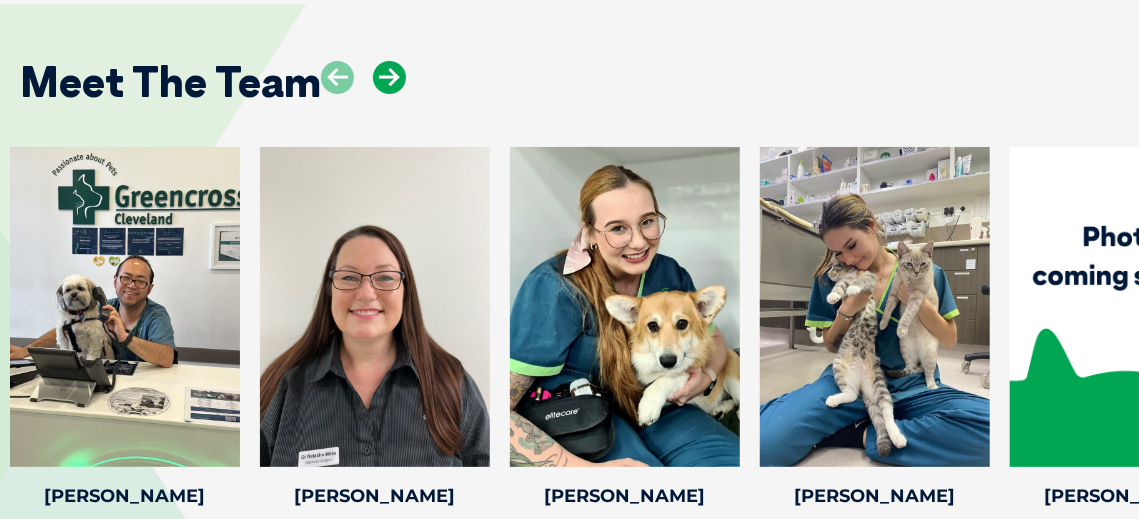 click at bounding box center (389, 77) 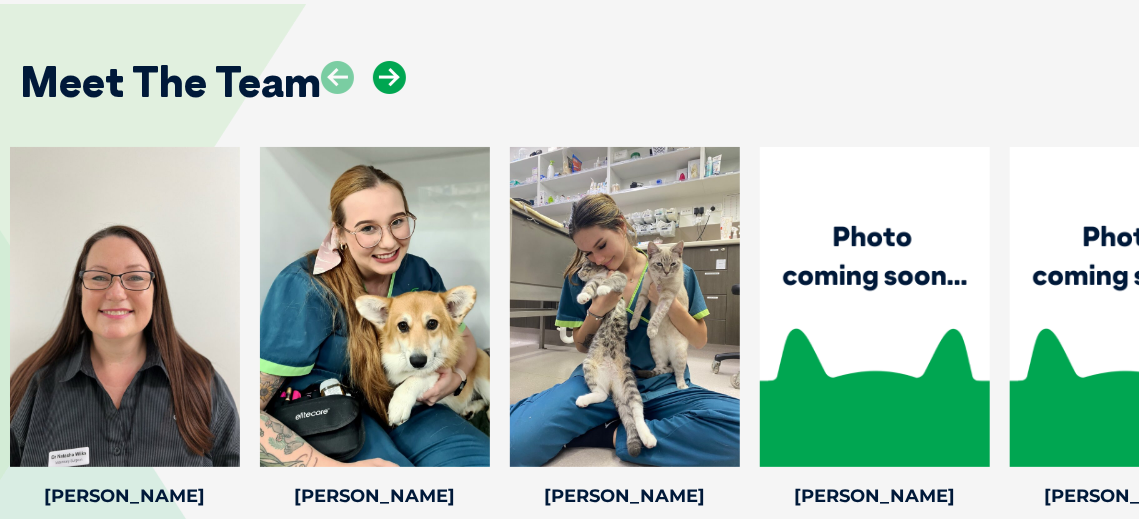 click at bounding box center (389, 77) 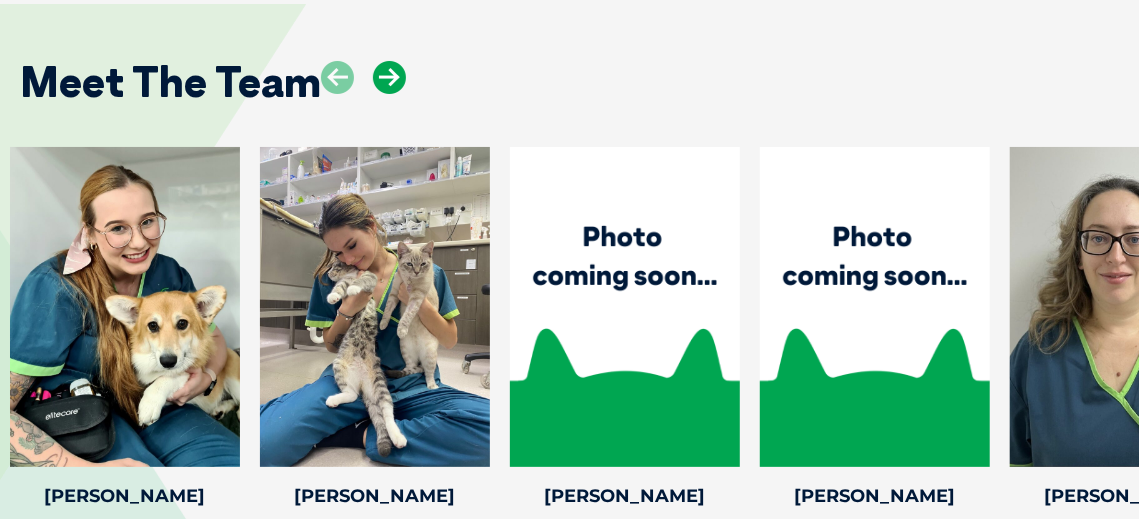 click at bounding box center [389, 77] 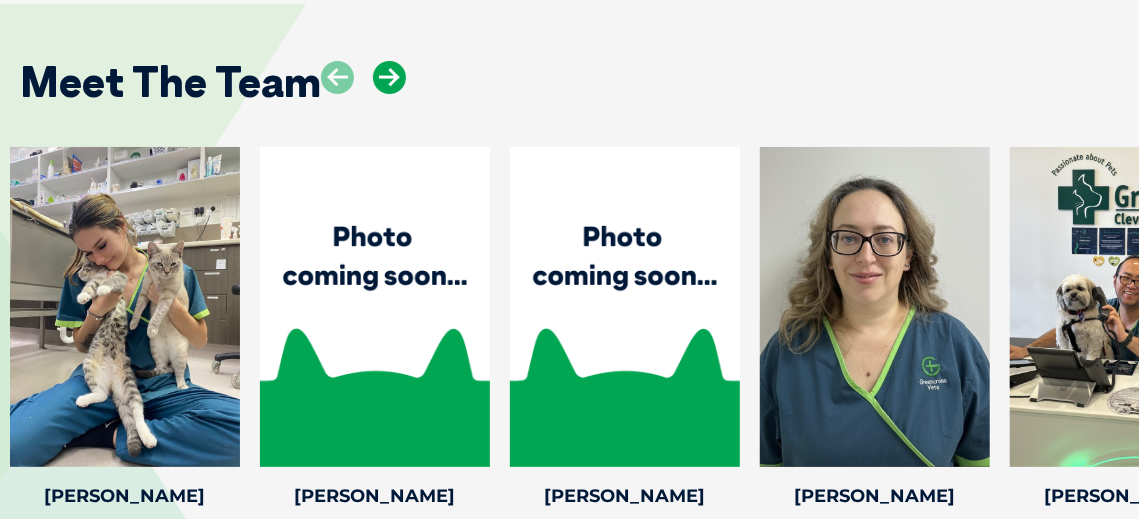click at bounding box center [389, 77] 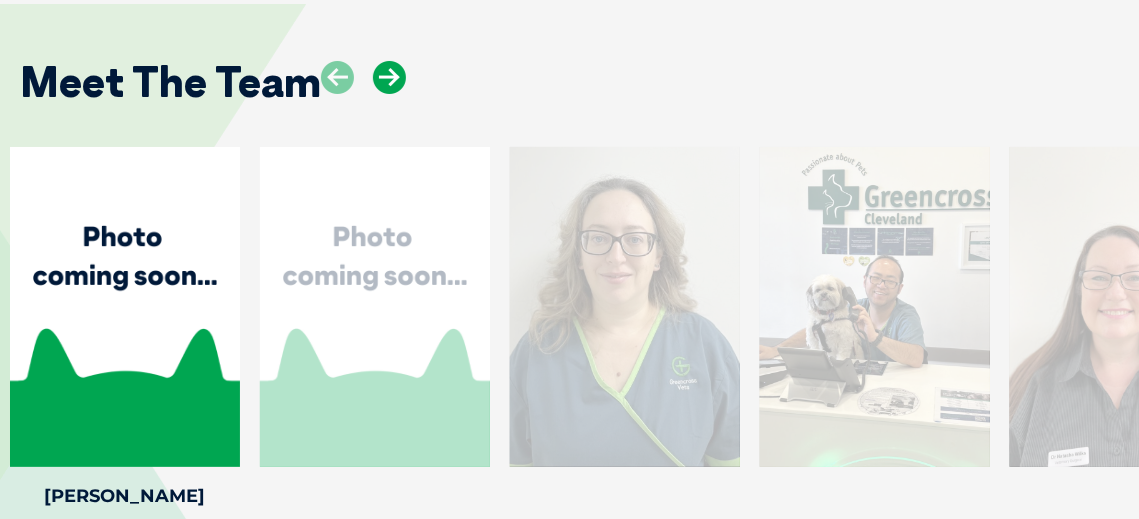 click at bounding box center [389, 77] 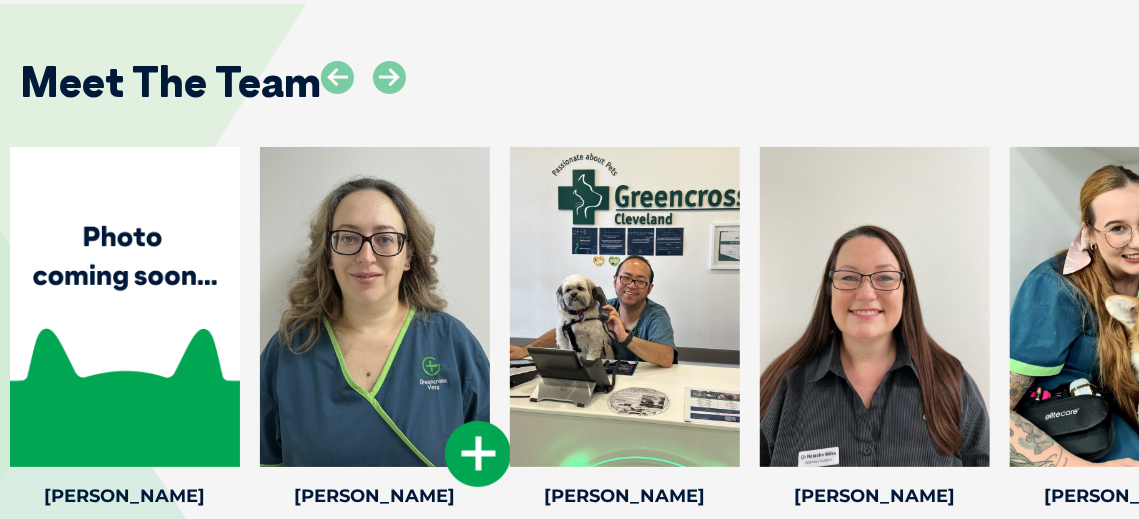 click at bounding box center (478, 454) 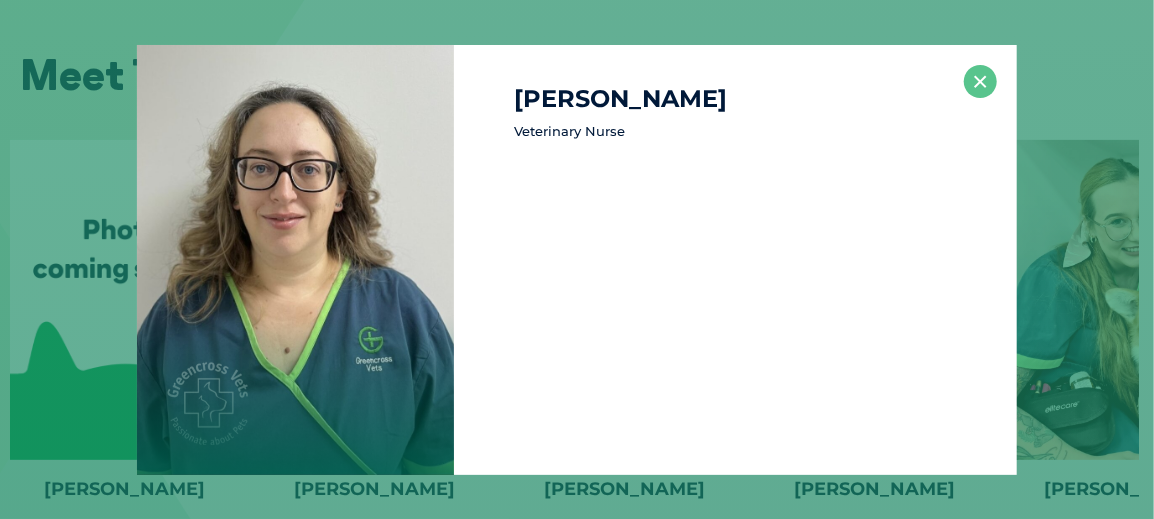 scroll, scrollTop: 3407, scrollLeft: 0, axis: vertical 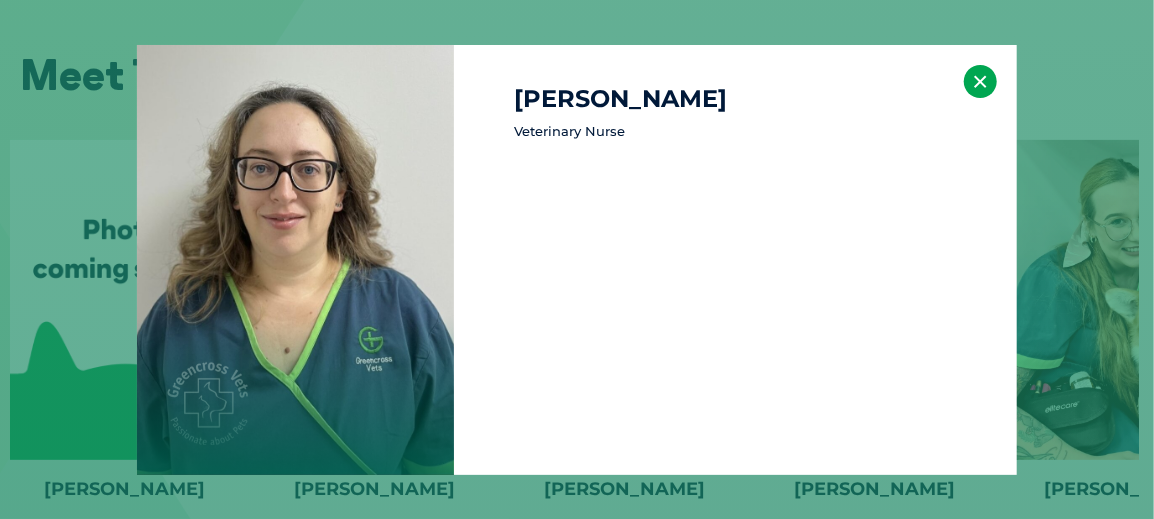 click on "×" at bounding box center [980, 81] 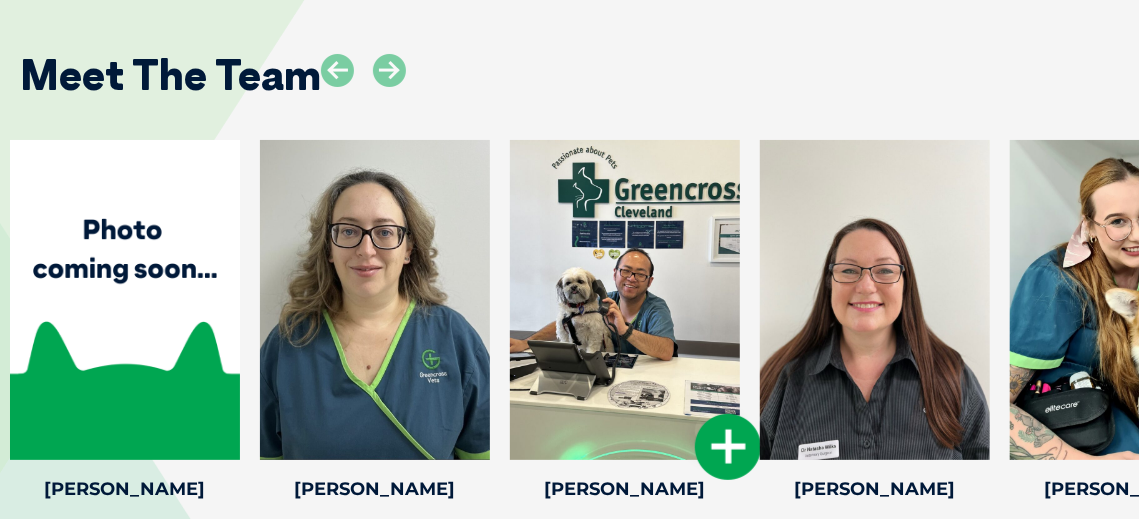 click at bounding box center [728, 447] 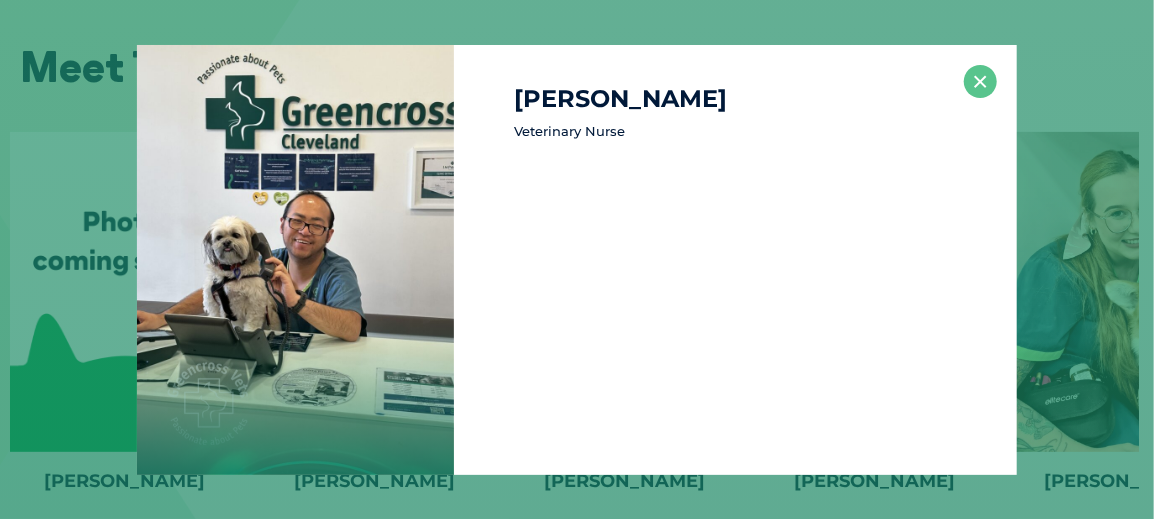 scroll, scrollTop: 3415, scrollLeft: 0, axis: vertical 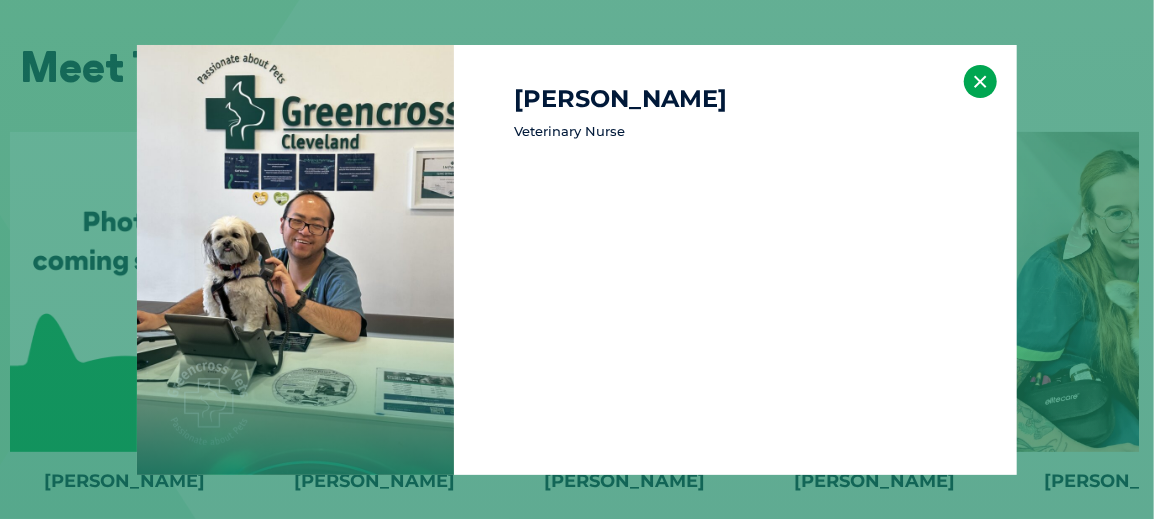 click on "×" at bounding box center (980, 81) 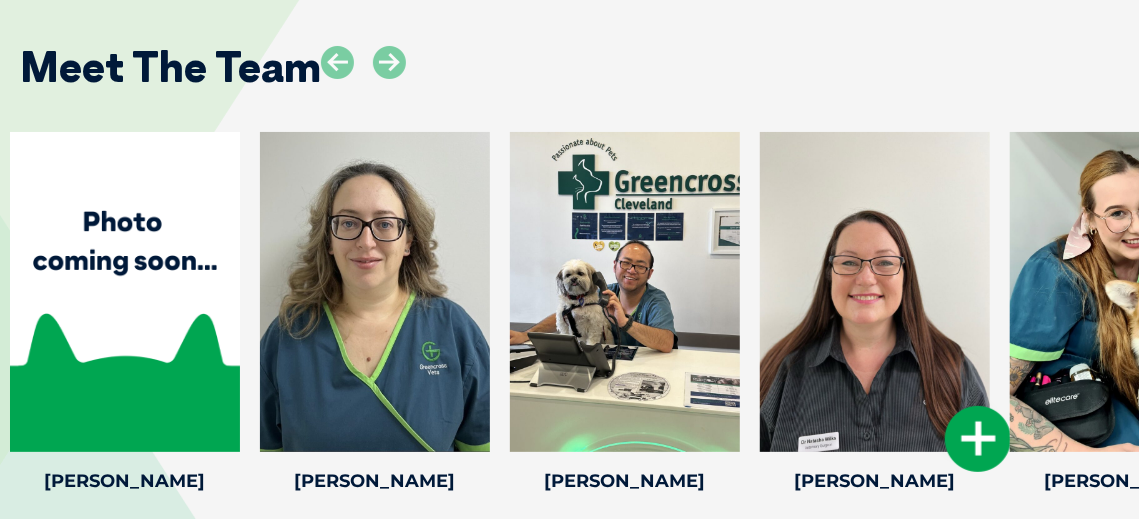 click at bounding box center (875, 292) 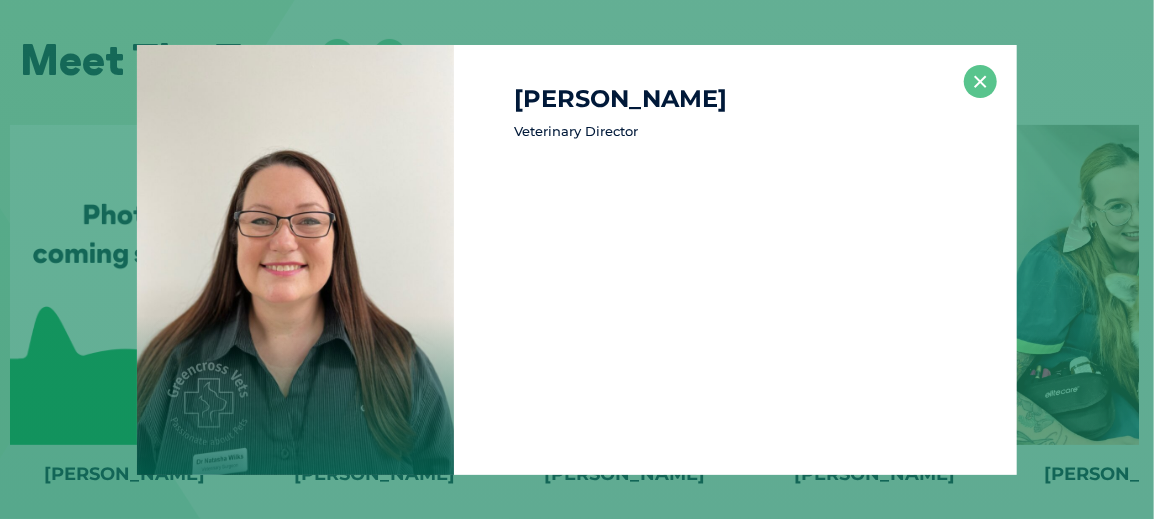 scroll, scrollTop: 3423, scrollLeft: 0, axis: vertical 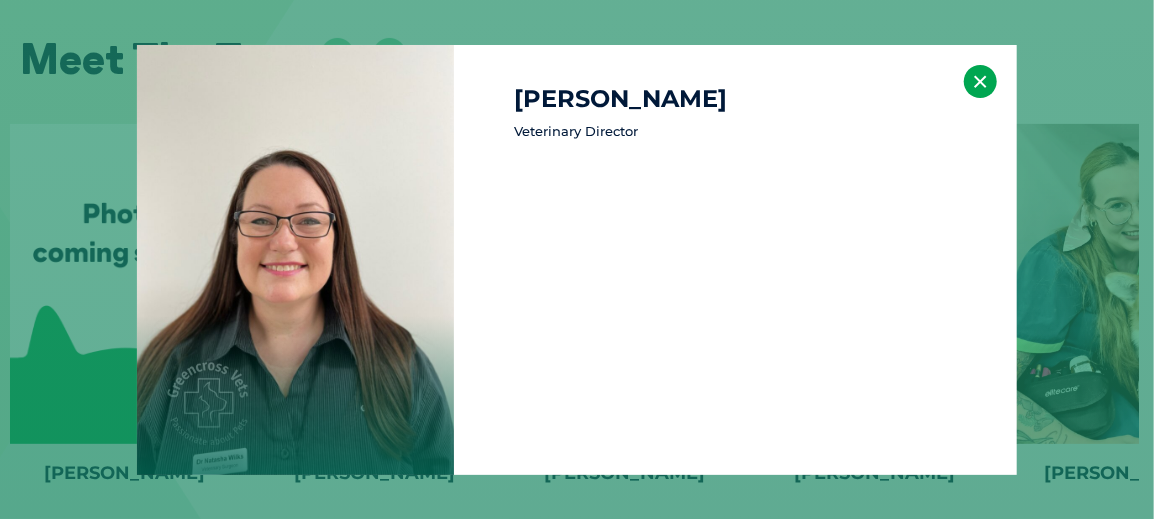 click on "×" at bounding box center [980, 81] 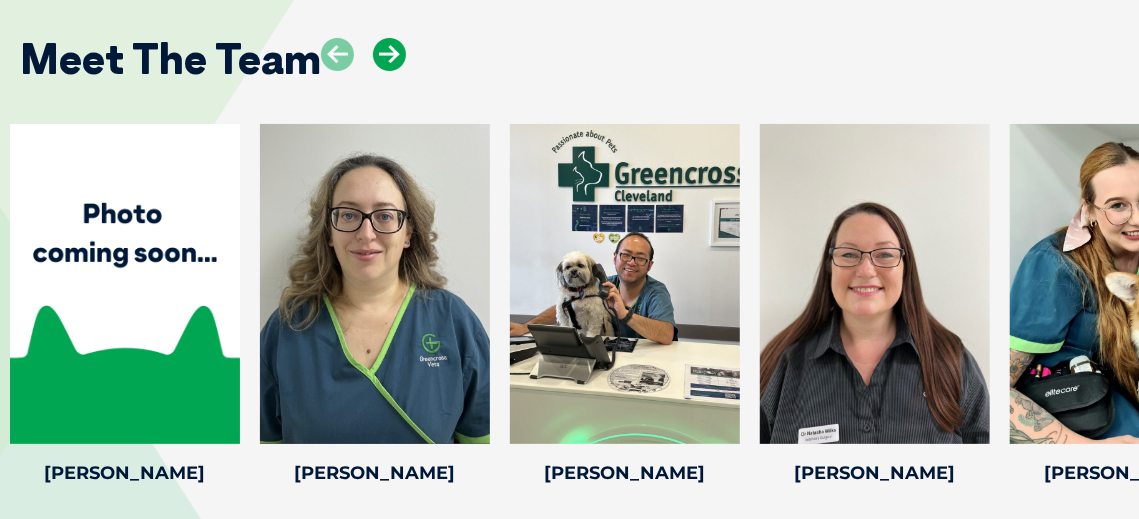 click at bounding box center [389, 54] 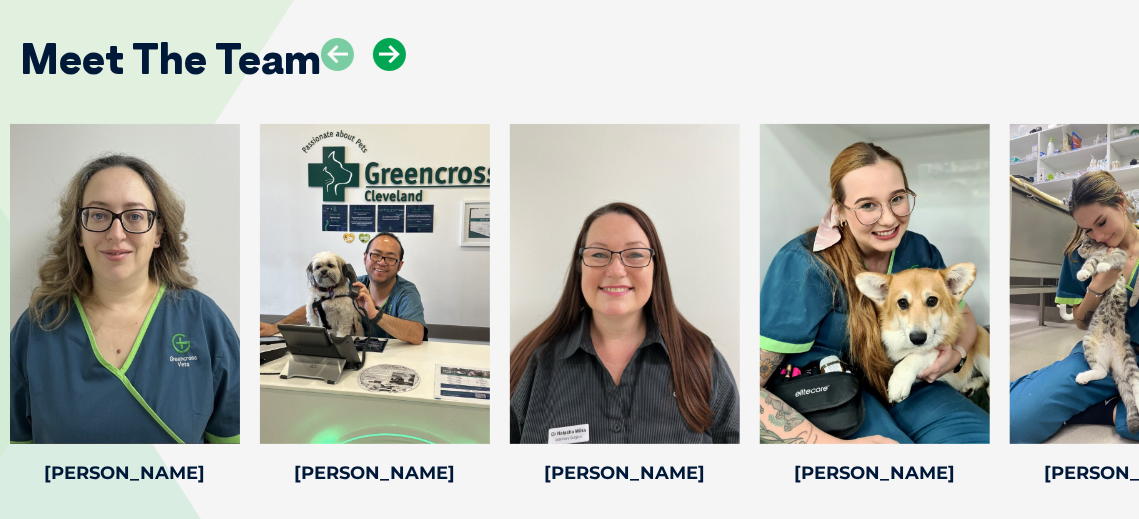 click at bounding box center (389, 54) 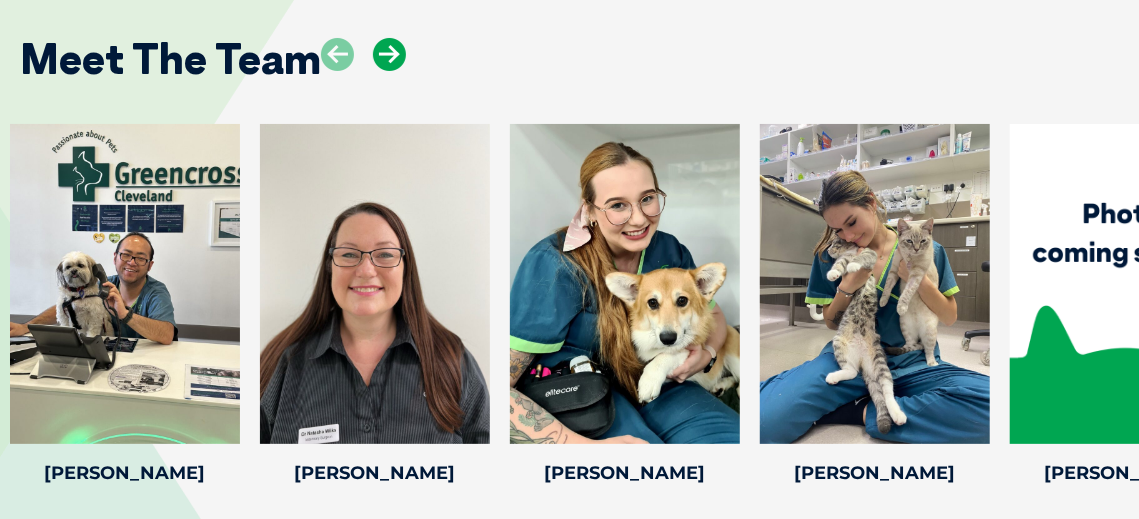 click at bounding box center (389, 54) 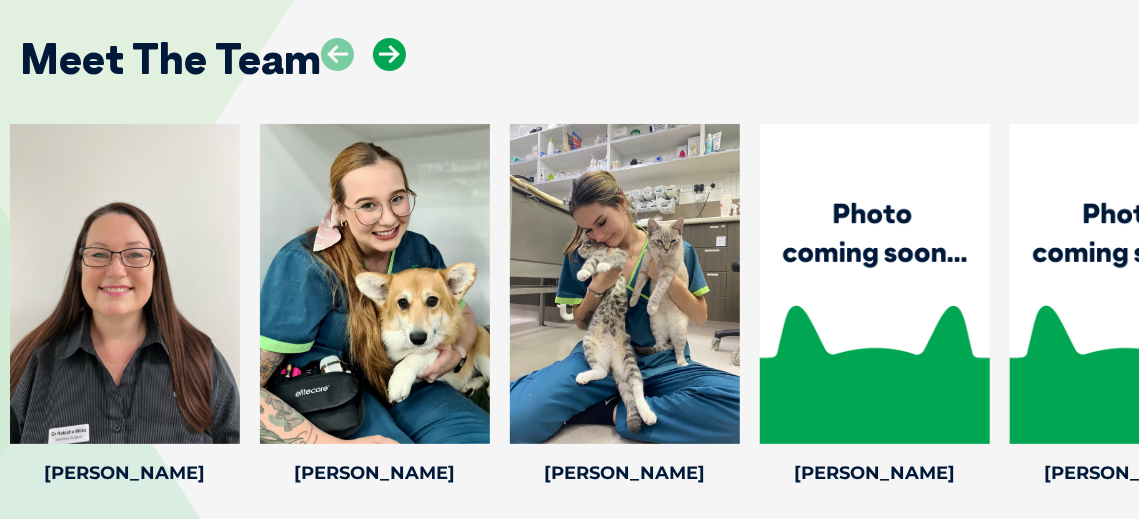 click at bounding box center [389, 54] 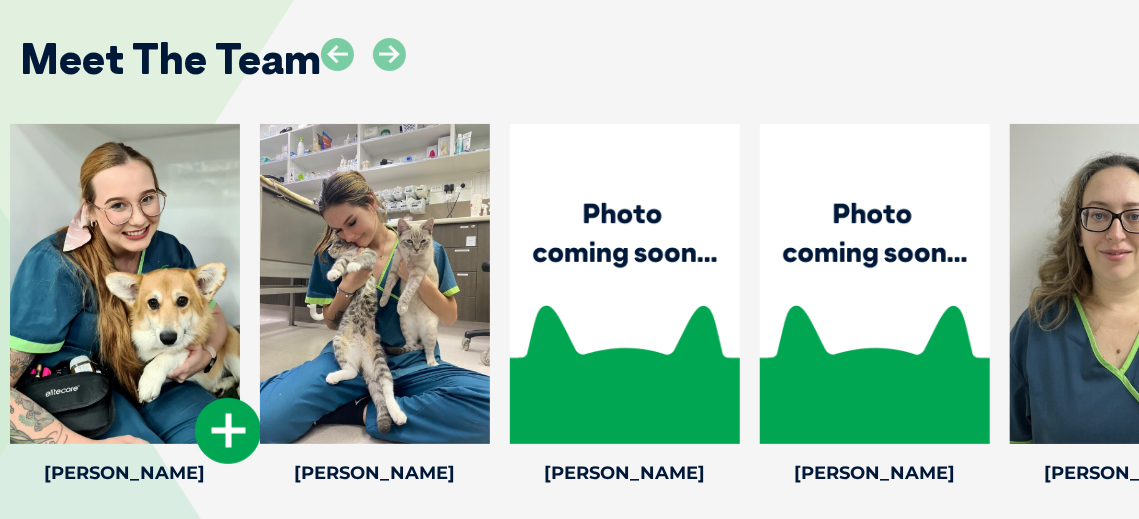 click at bounding box center (125, 284) 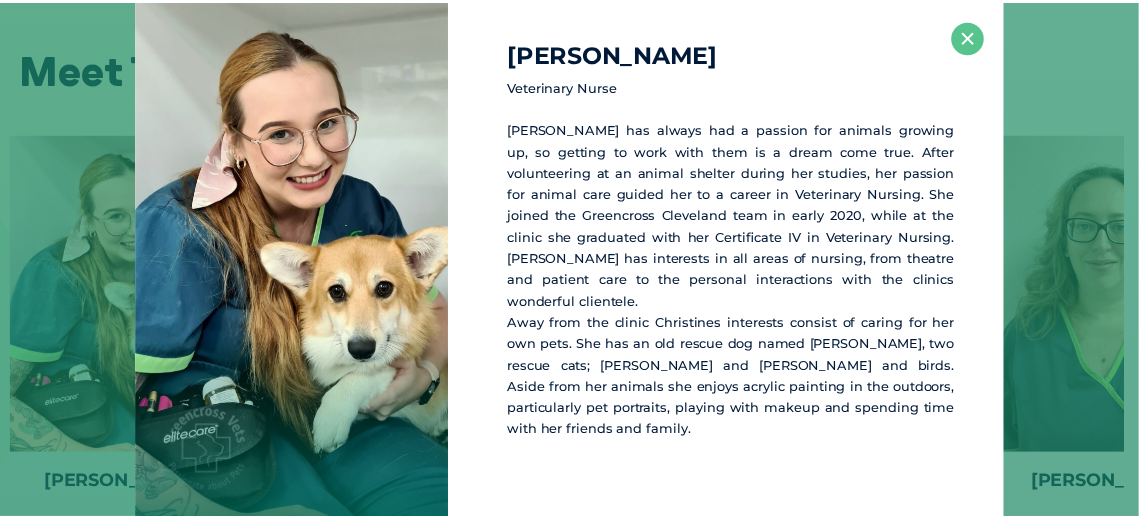scroll, scrollTop: 3411, scrollLeft: 0, axis: vertical 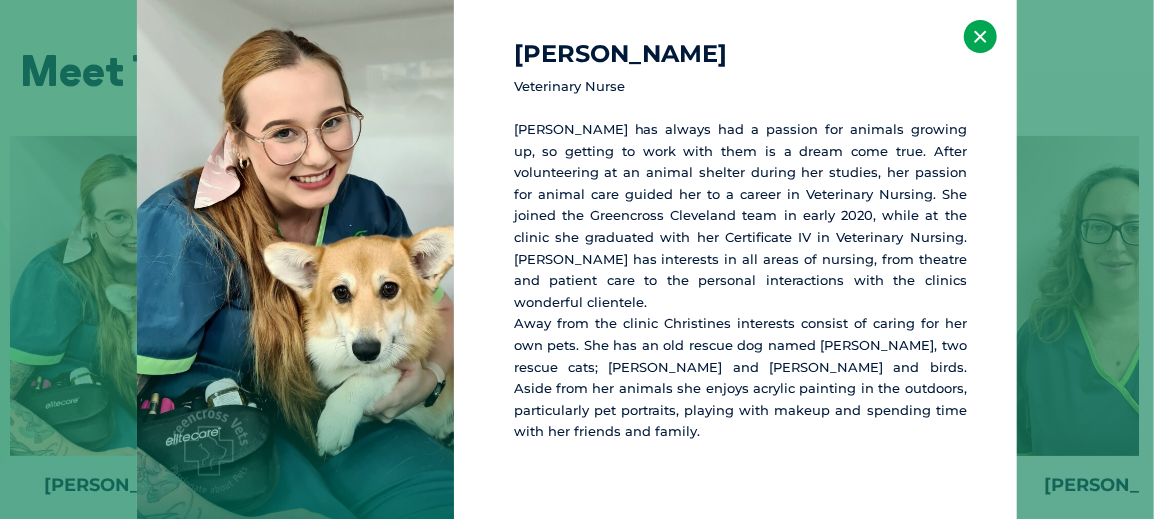 click on "×" at bounding box center [980, 36] 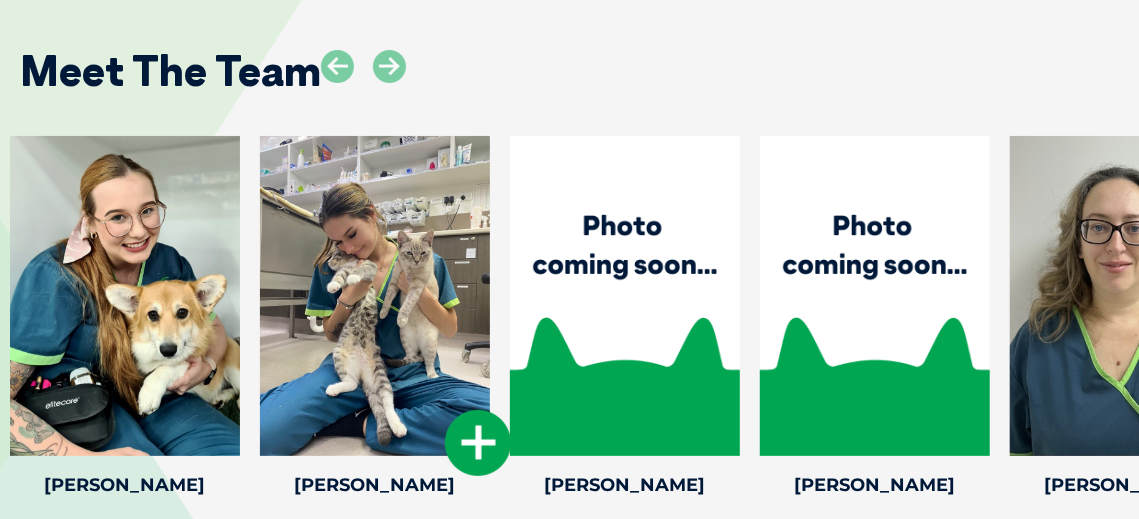 click at bounding box center (478, 443) 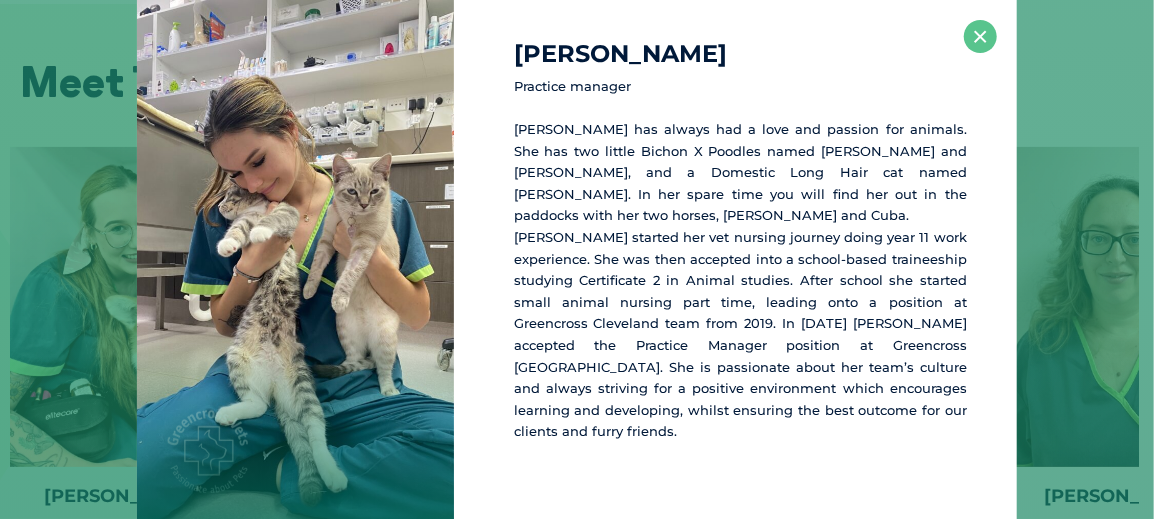 scroll, scrollTop: 3399, scrollLeft: 0, axis: vertical 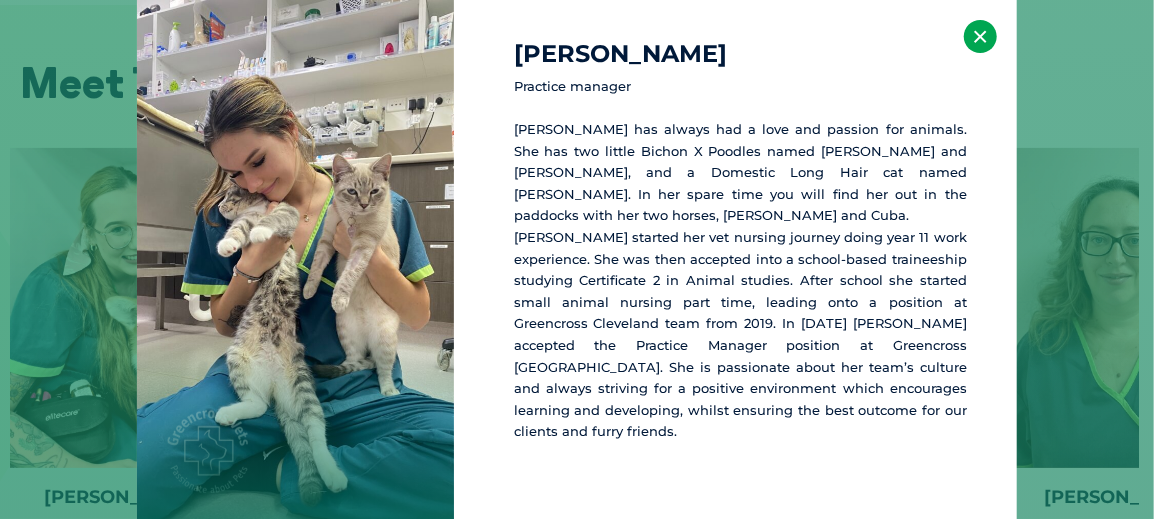 click on "×" at bounding box center [980, 36] 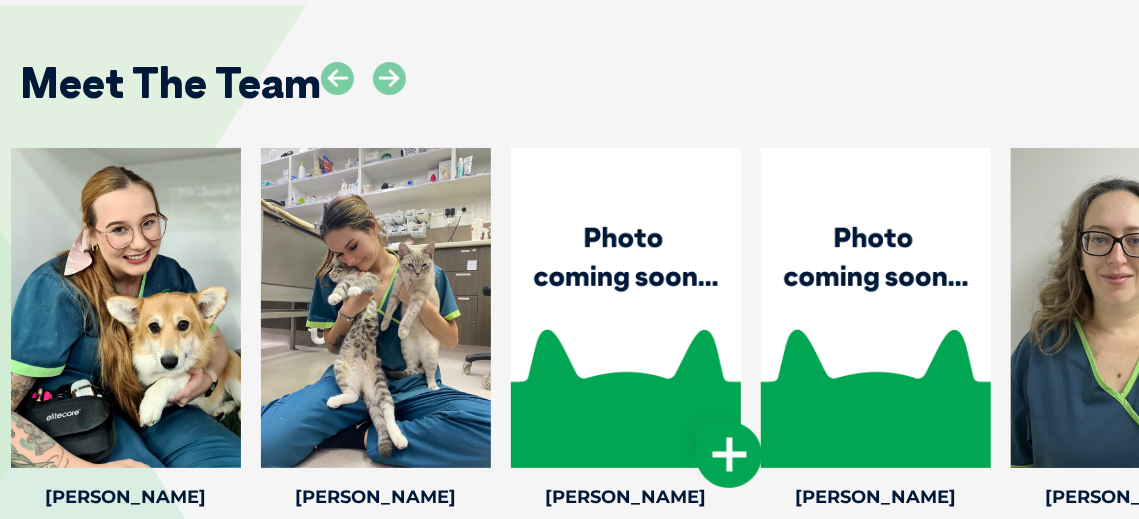 click at bounding box center [729, 455] 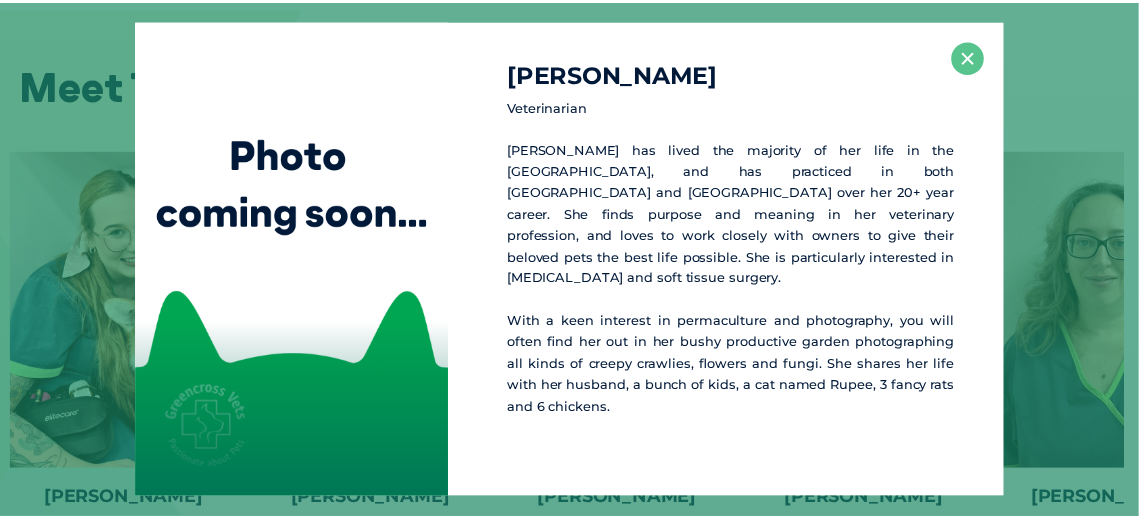 scroll, scrollTop: 3395, scrollLeft: 0, axis: vertical 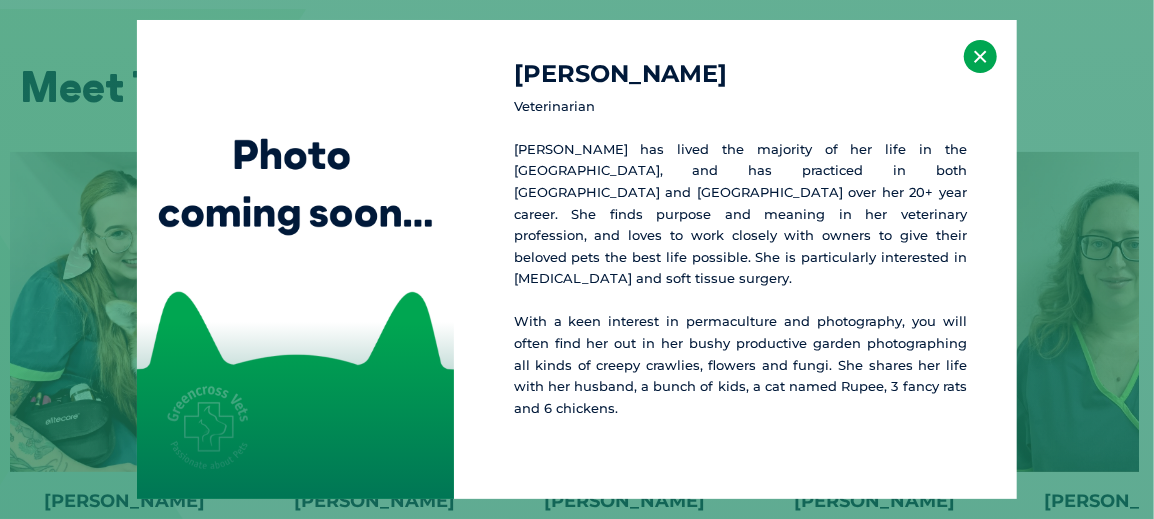 click on "×" at bounding box center [980, 56] 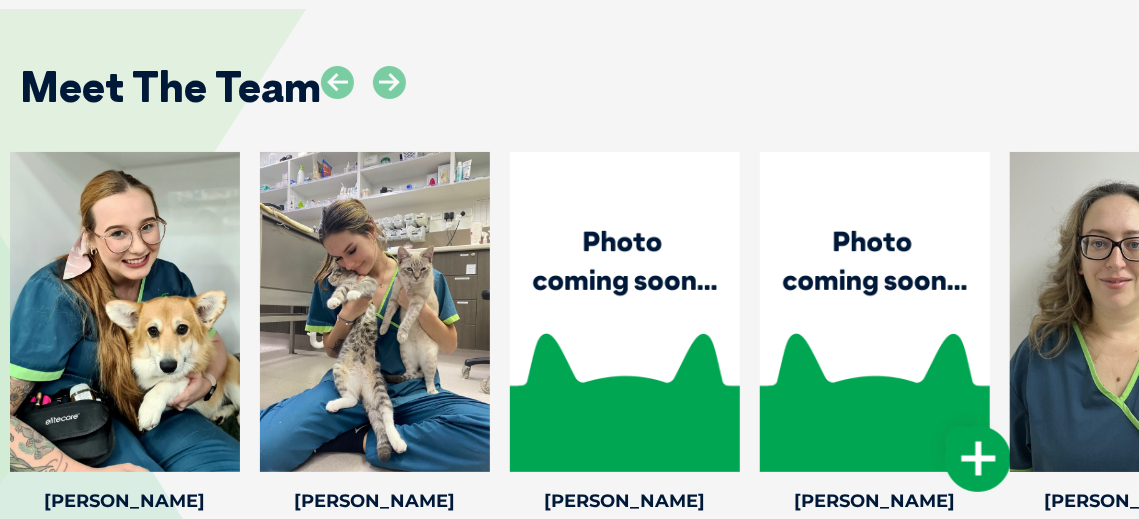 click at bounding box center [978, 459] 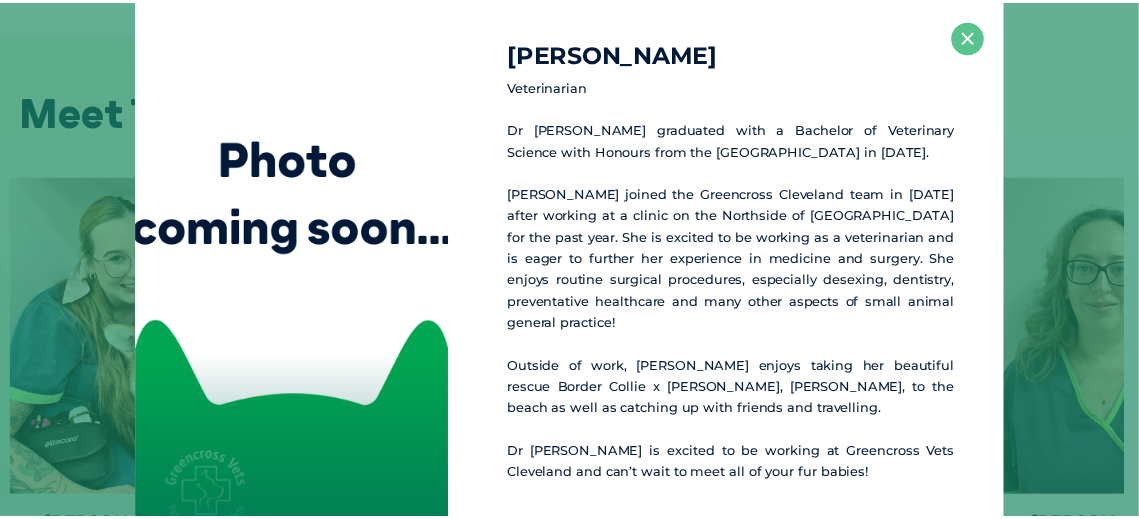 scroll, scrollTop: 3369, scrollLeft: 0, axis: vertical 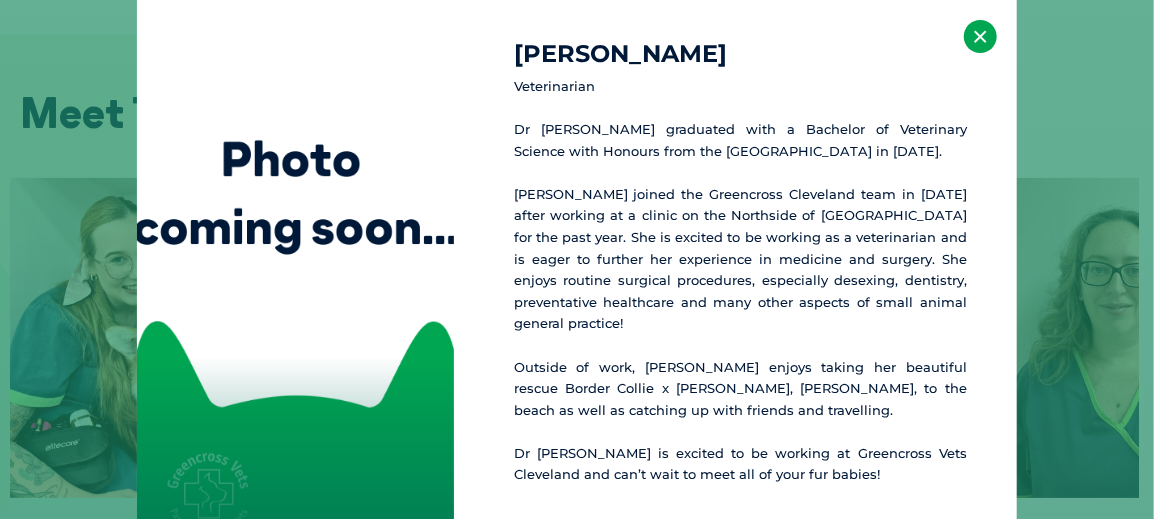 click on "×" at bounding box center [980, 36] 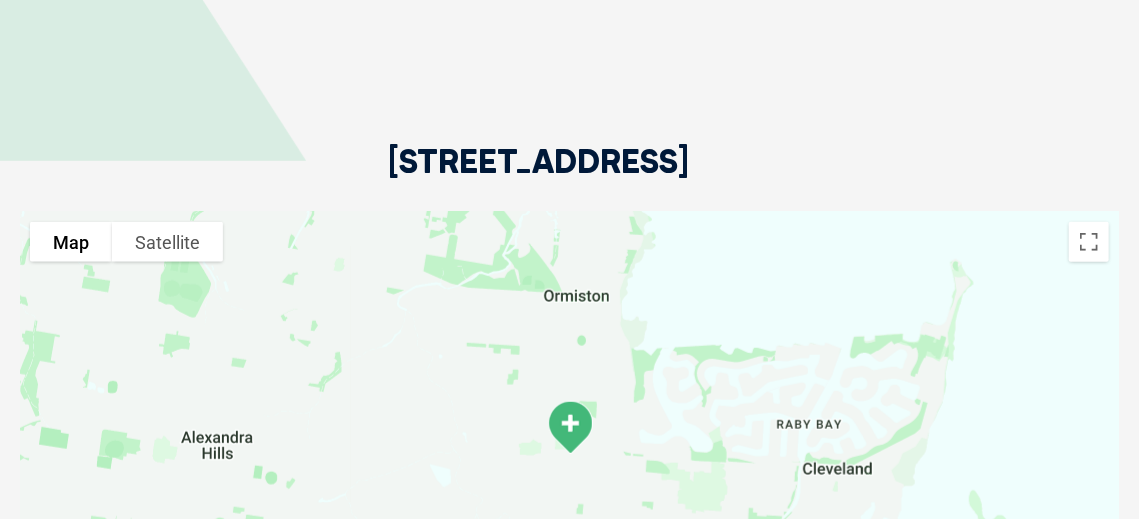 scroll, scrollTop: 3969, scrollLeft: 0, axis: vertical 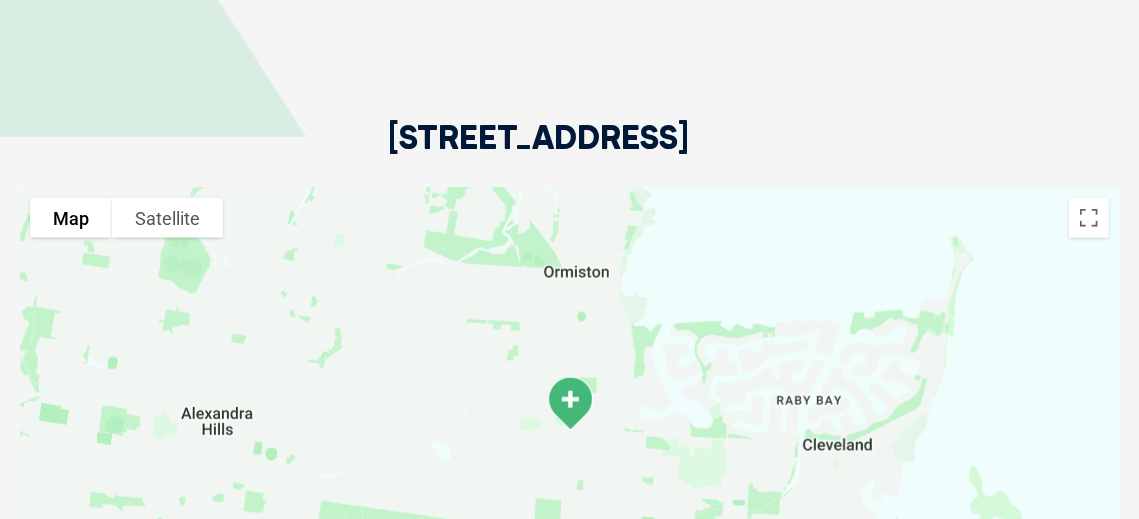 drag, startPoint x: 390, startPoint y: 88, endPoint x: 869, endPoint y: 73, distance: 479.2348 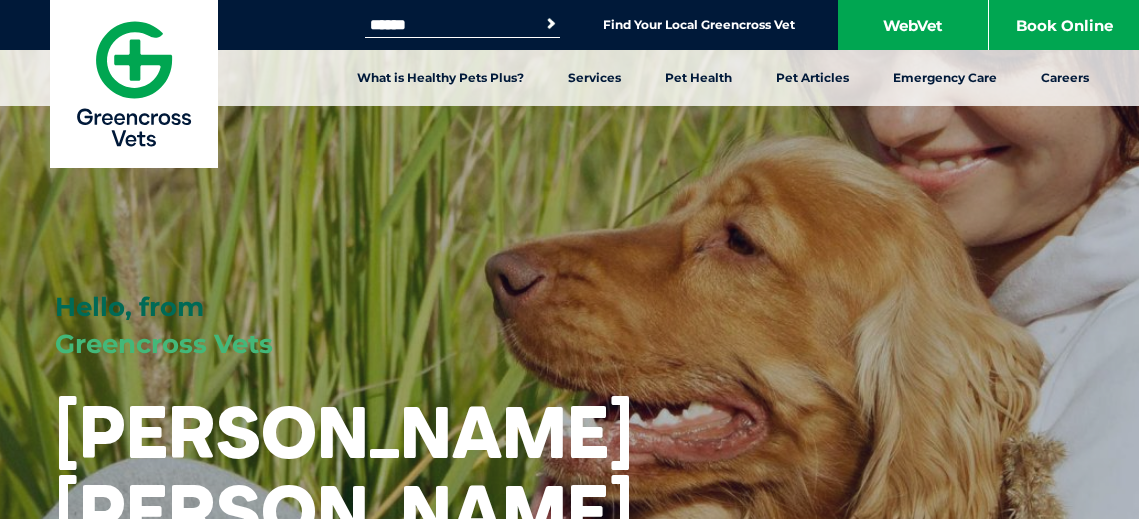 scroll, scrollTop: 0, scrollLeft: 0, axis: both 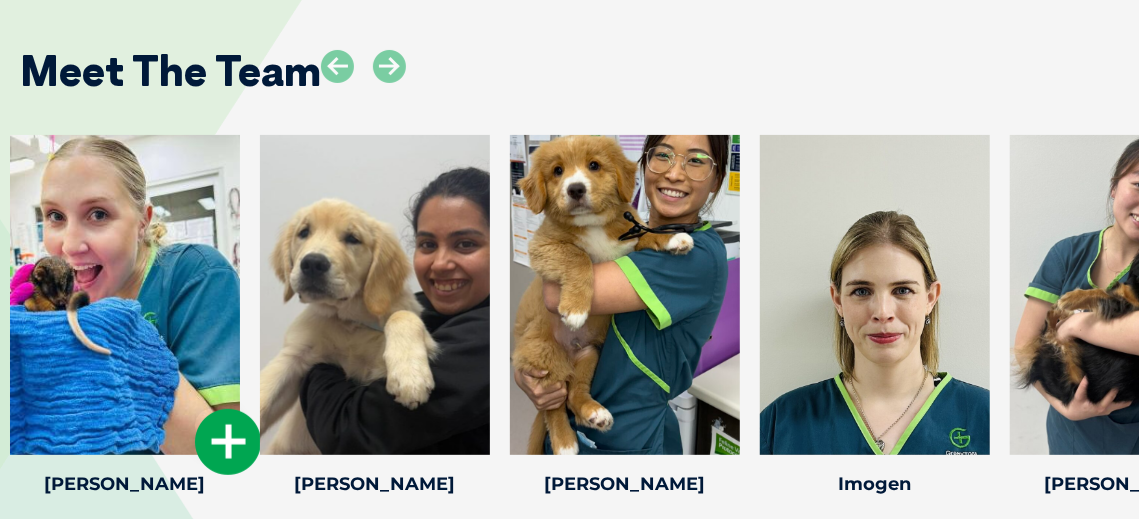click at bounding box center (228, 442) 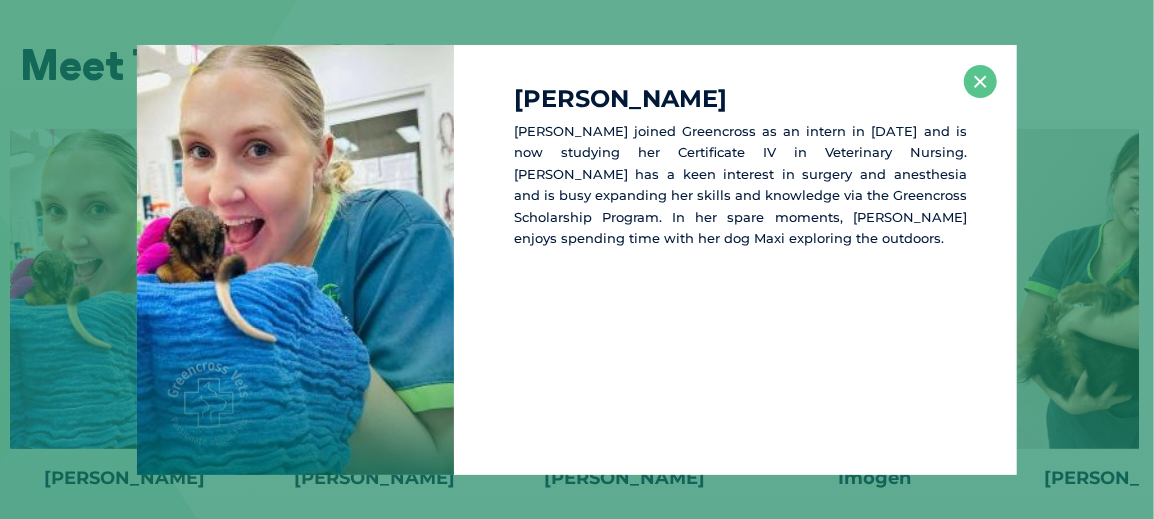 scroll, scrollTop: 3508, scrollLeft: 0, axis: vertical 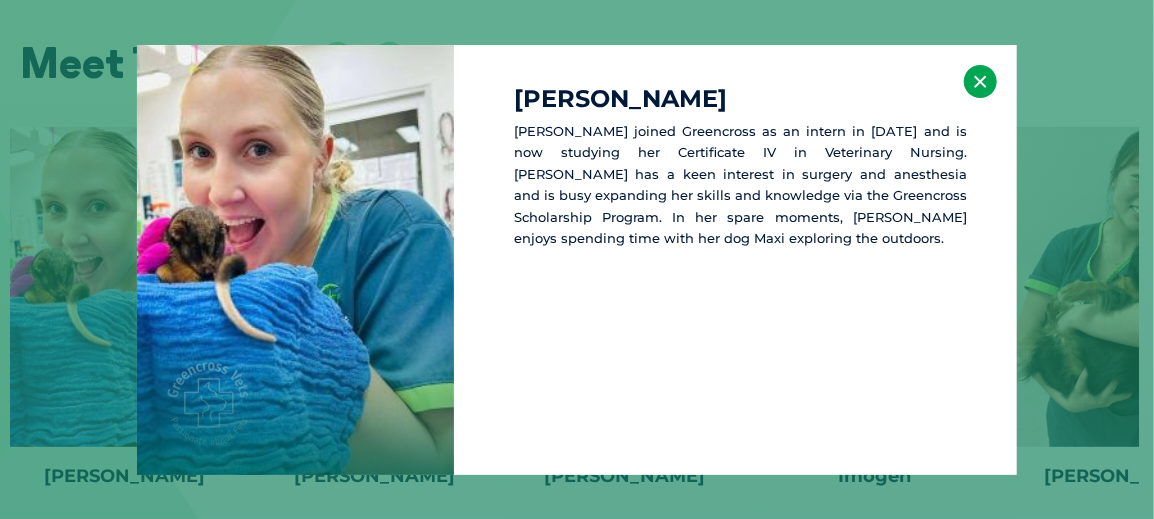 click on "×" at bounding box center [980, 81] 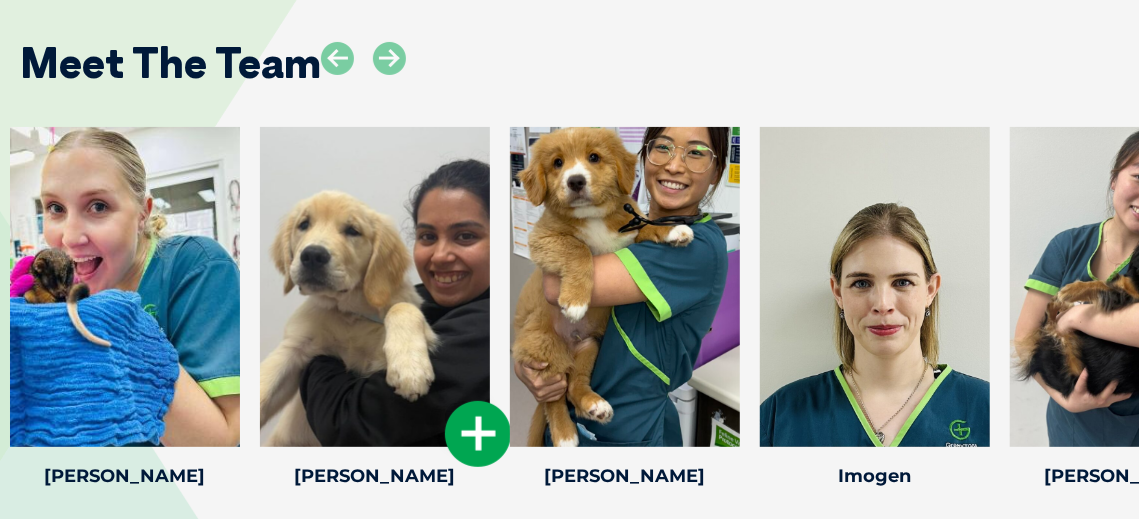 click at bounding box center (478, 434) 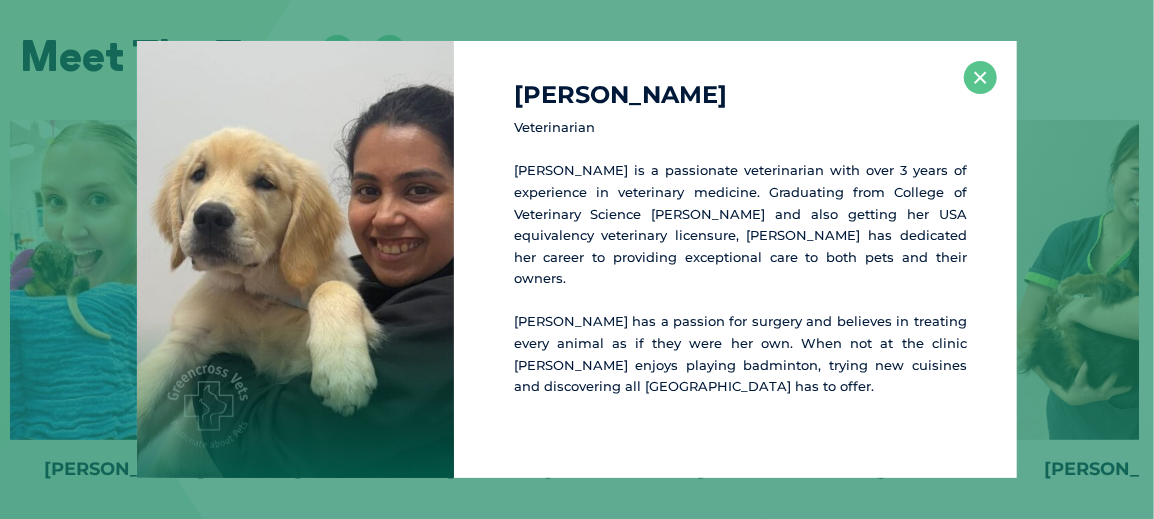 scroll, scrollTop: 3515, scrollLeft: 0, axis: vertical 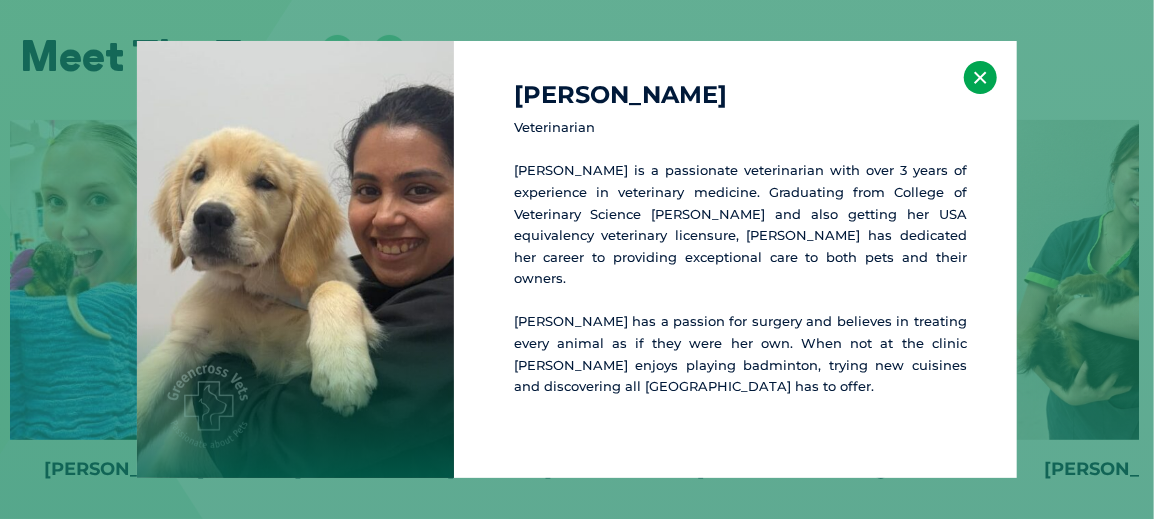 click on "×" at bounding box center [980, 77] 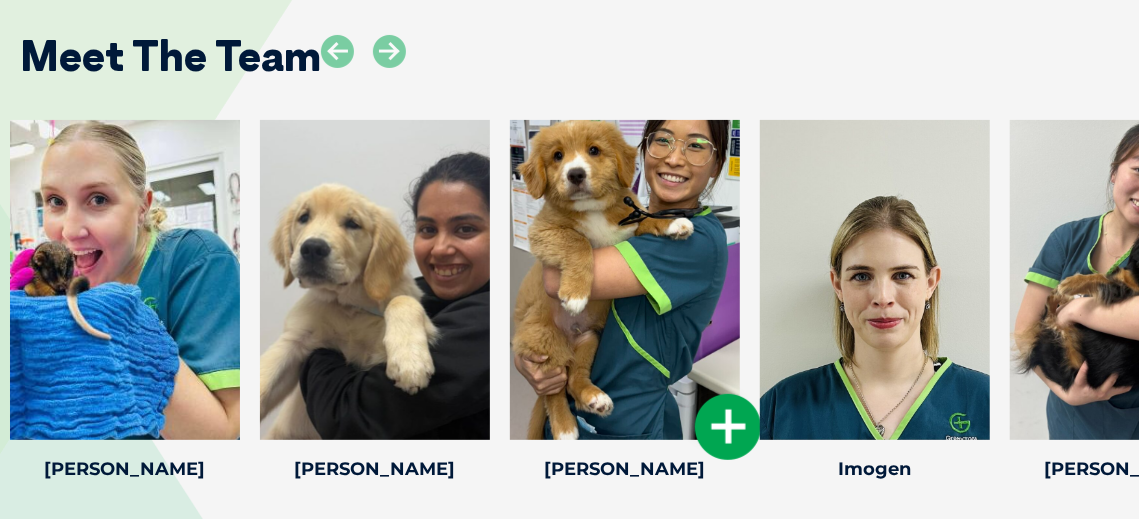 click at bounding box center [728, 427] 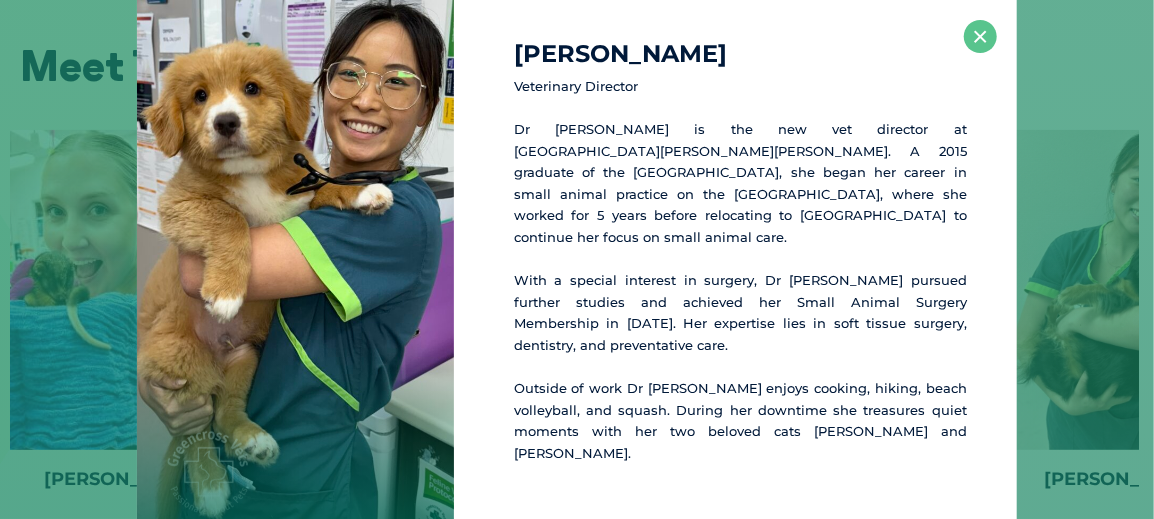 scroll, scrollTop: 3503, scrollLeft: 0, axis: vertical 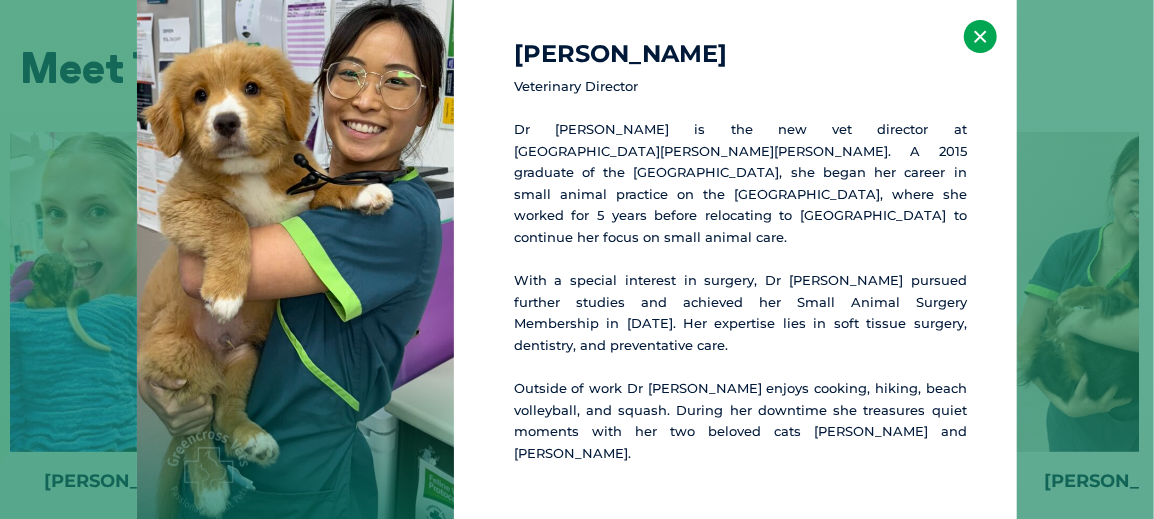 click on "×" at bounding box center (980, 36) 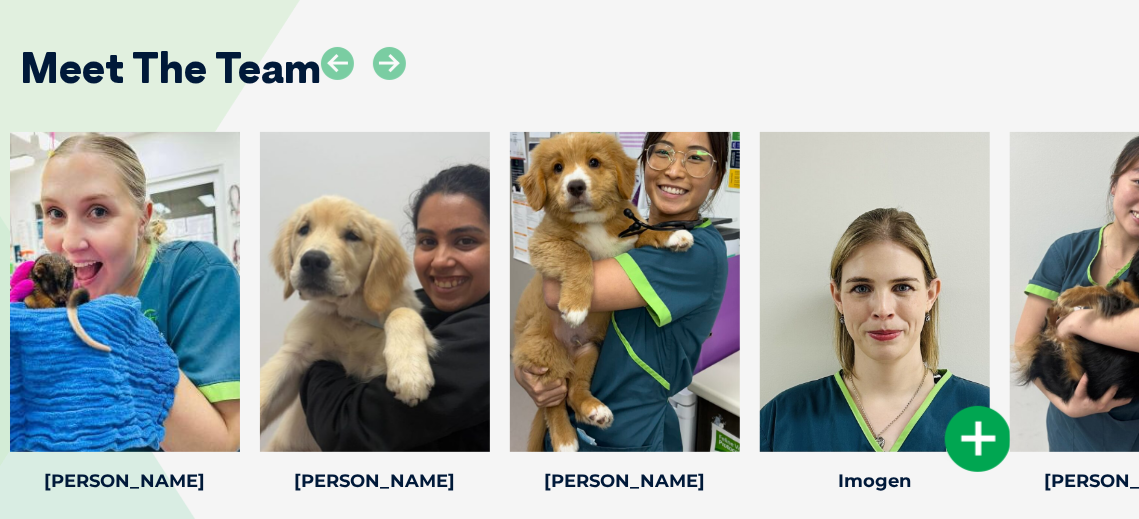 click at bounding box center (978, 439) 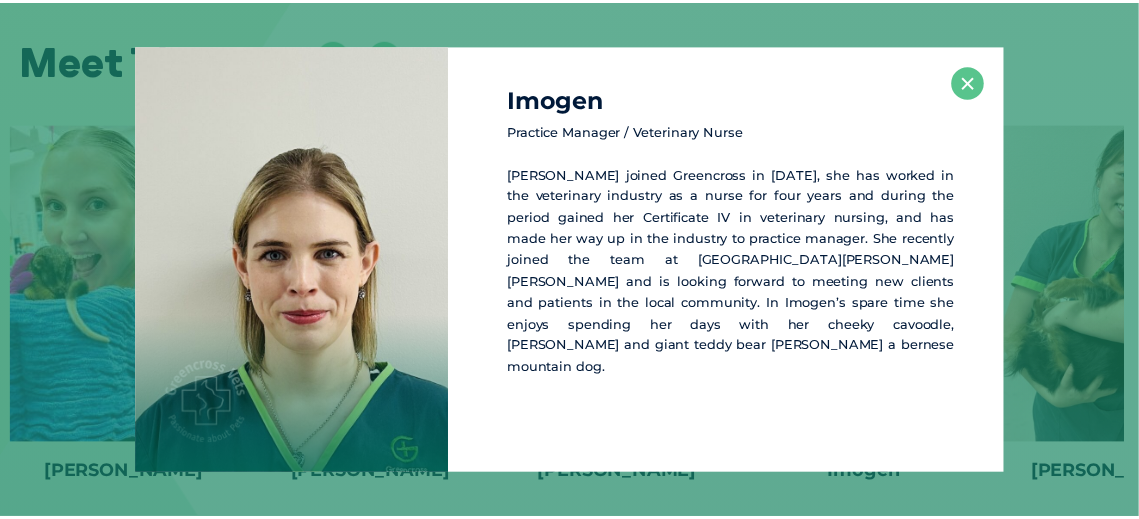 scroll, scrollTop: 3511, scrollLeft: 0, axis: vertical 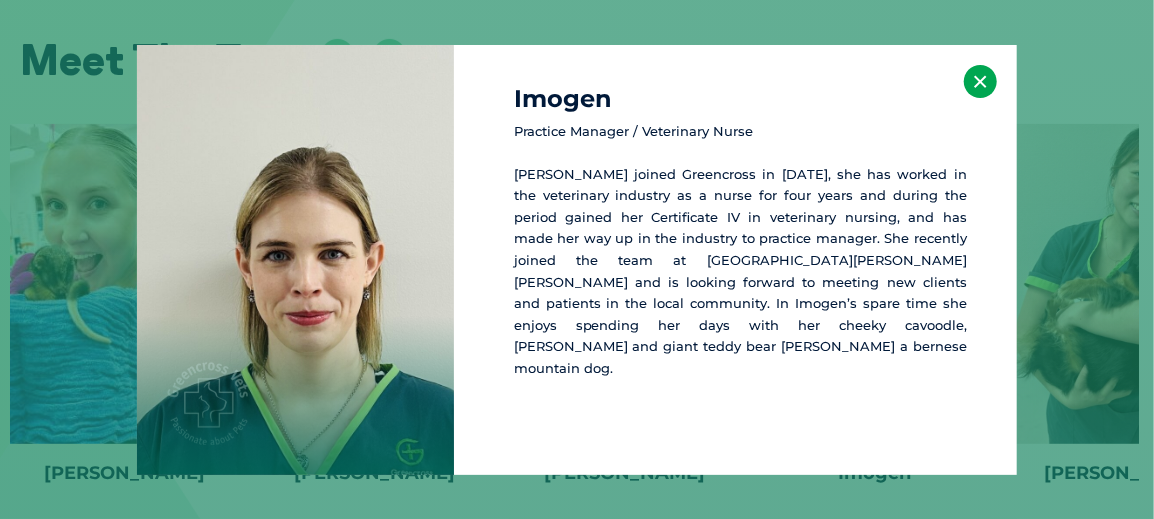 click on "×" at bounding box center [980, 81] 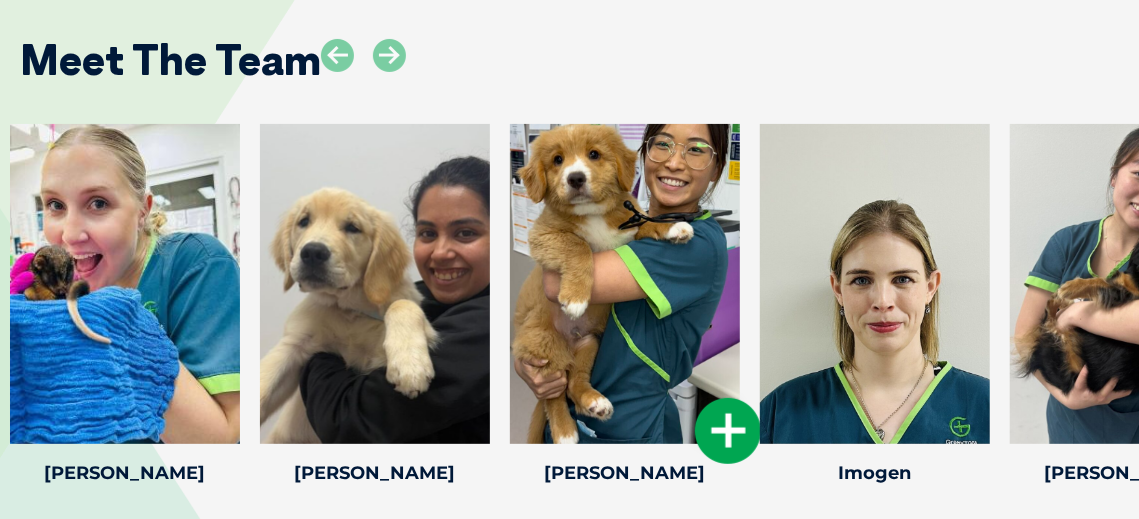 scroll, scrollTop: 3311, scrollLeft: 0, axis: vertical 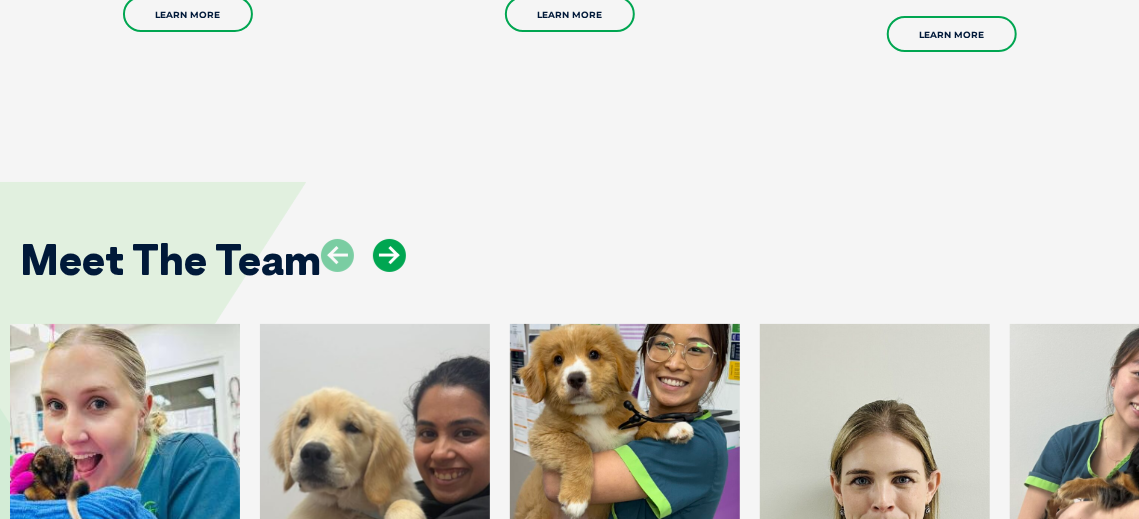 click at bounding box center (389, 255) 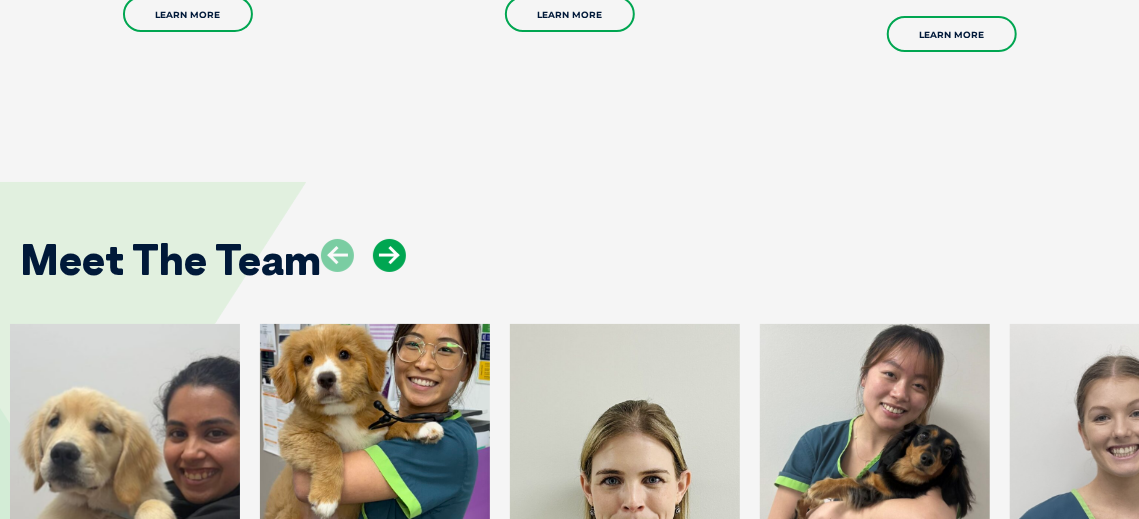 click at bounding box center [389, 255] 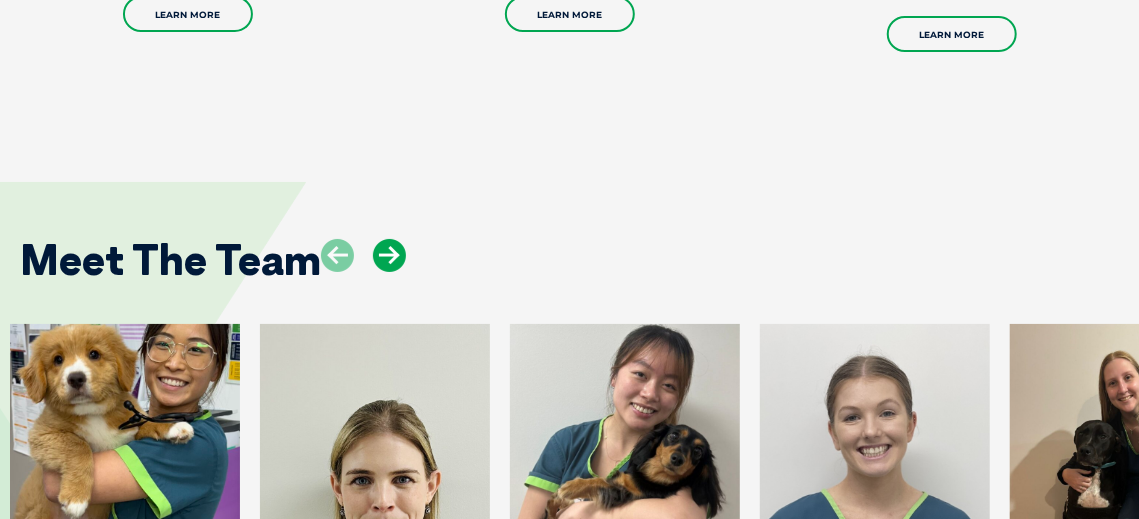 click at bounding box center (389, 255) 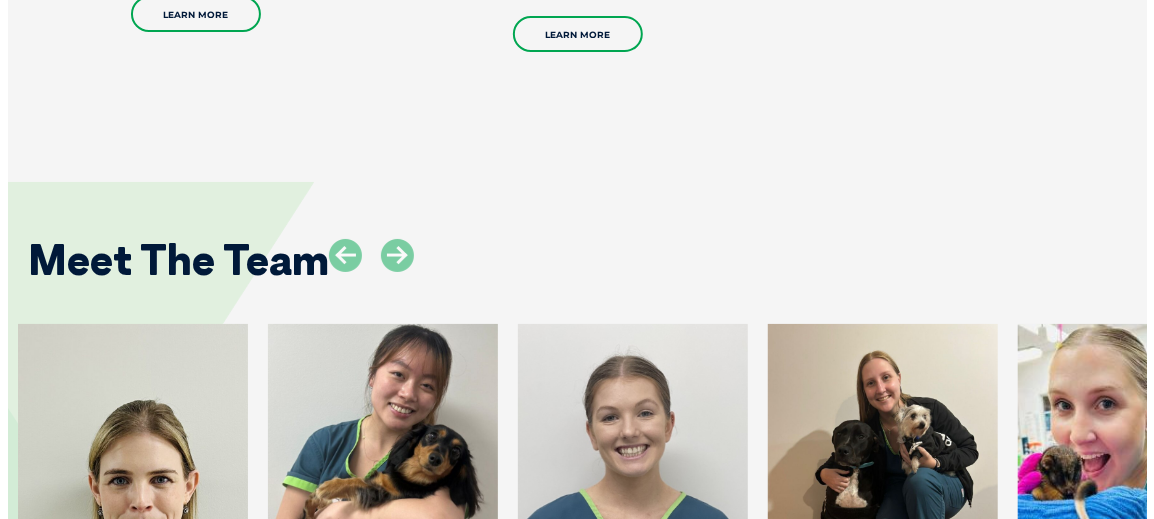 scroll, scrollTop: 3411, scrollLeft: 0, axis: vertical 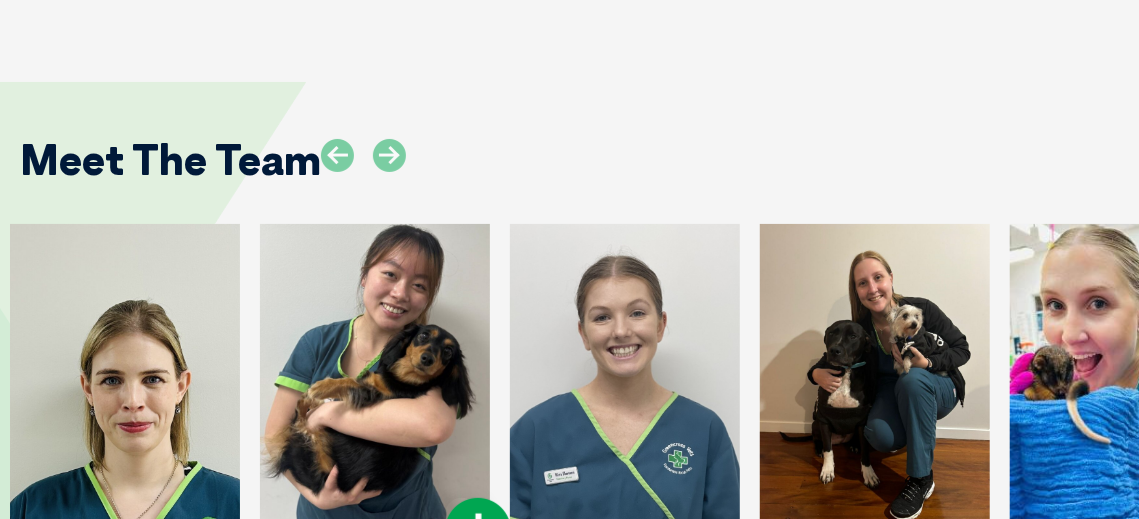 click at bounding box center [478, 531] 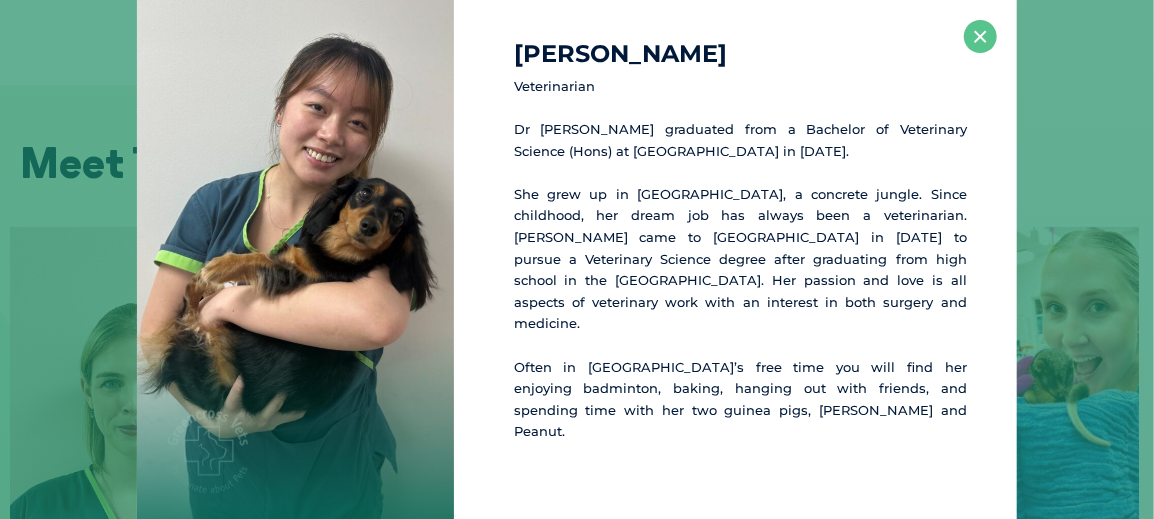 scroll, scrollTop: 3407, scrollLeft: 0, axis: vertical 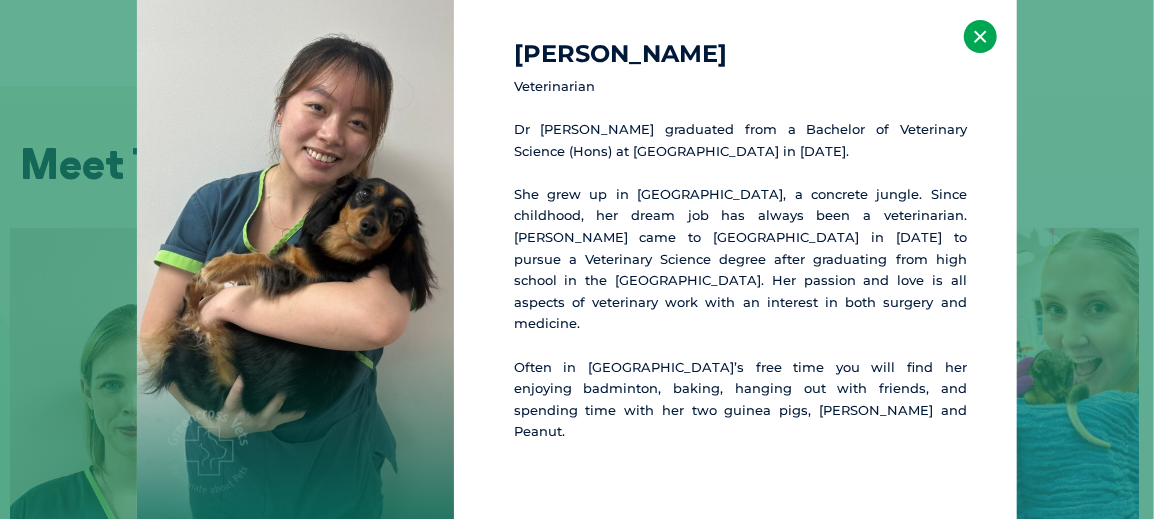 click on "×" at bounding box center (980, 36) 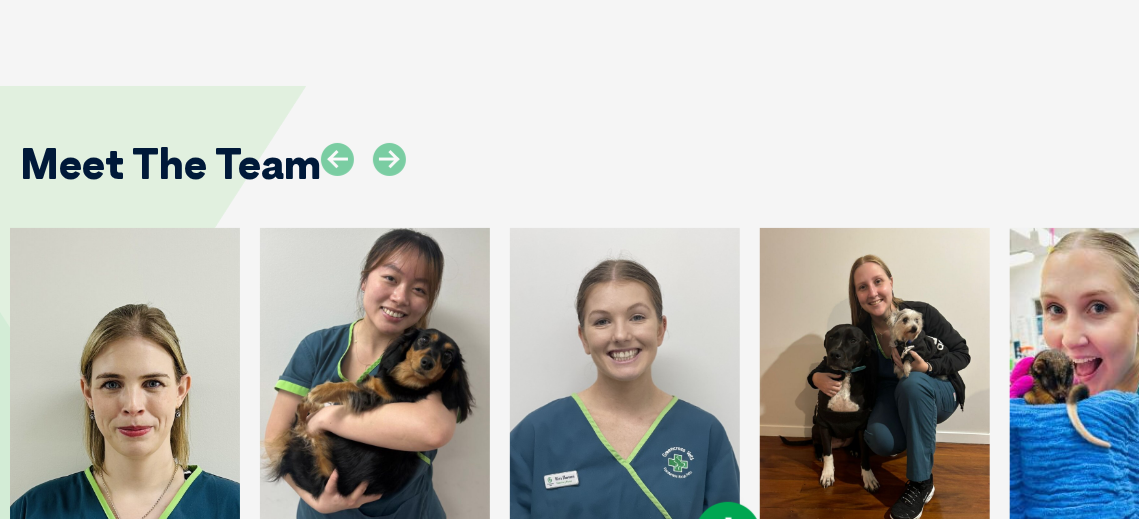 click at bounding box center (728, 535) 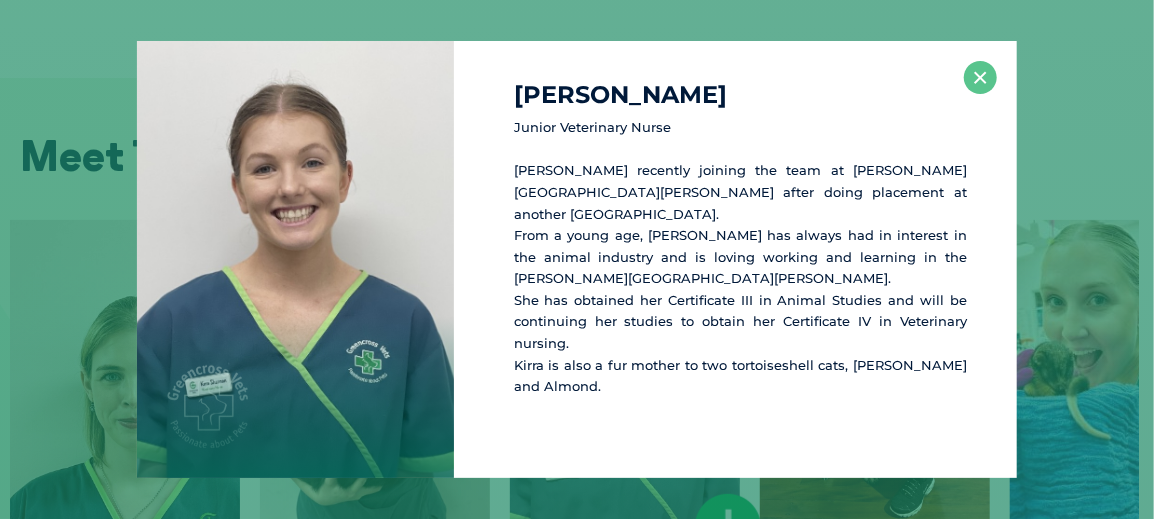 scroll, scrollTop: 3415, scrollLeft: 0, axis: vertical 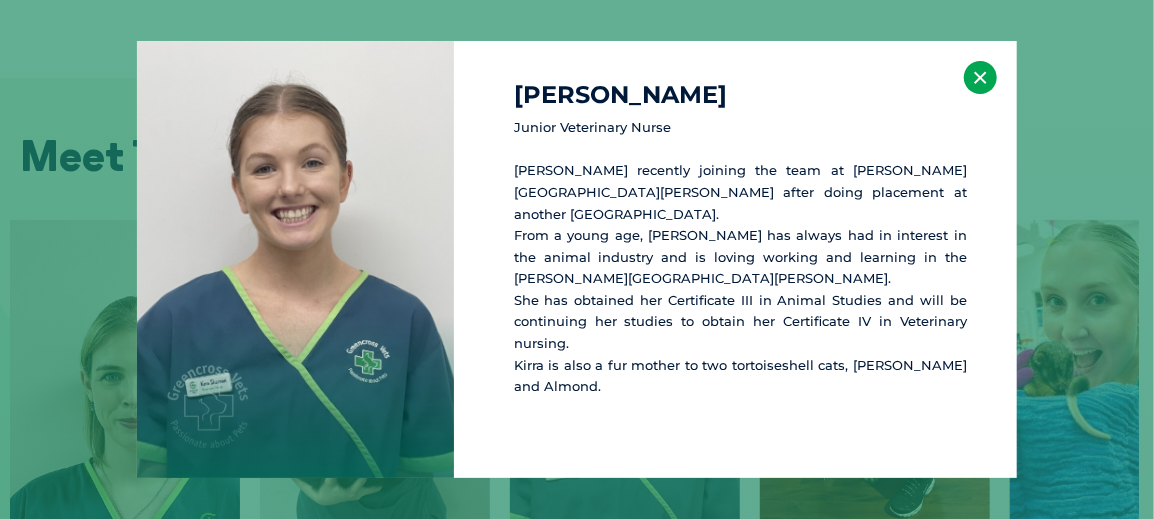 click on "×" at bounding box center (980, 77) 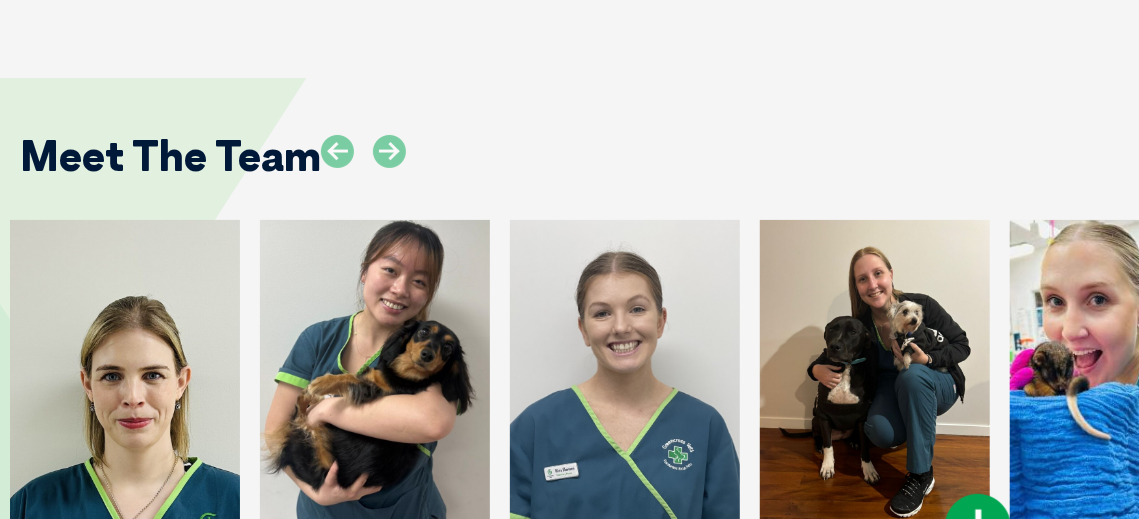 click at bounding box center [978, 527] 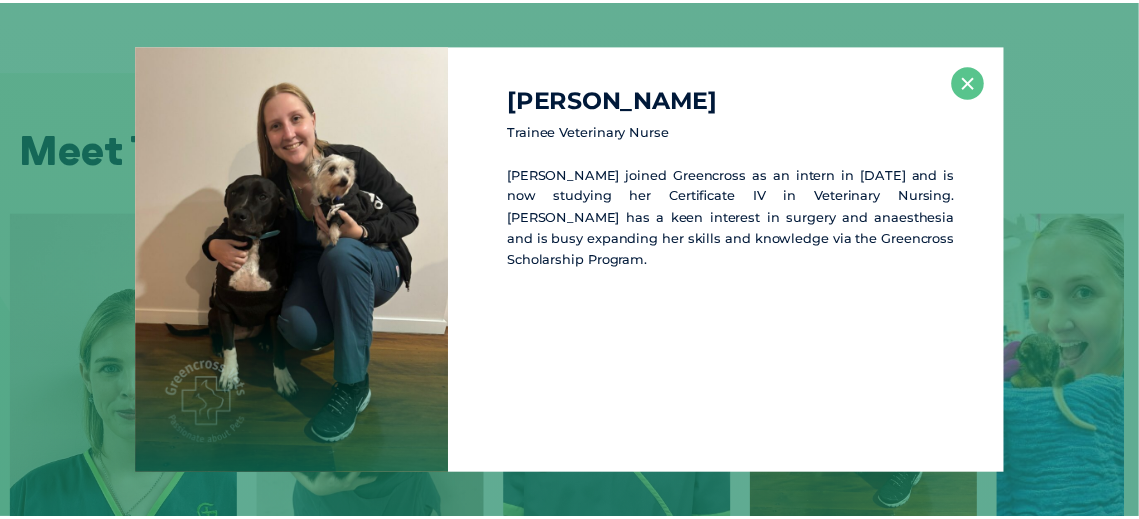 scroll, scrollTop: 3423, scrollLeft: 0, axis: vertical 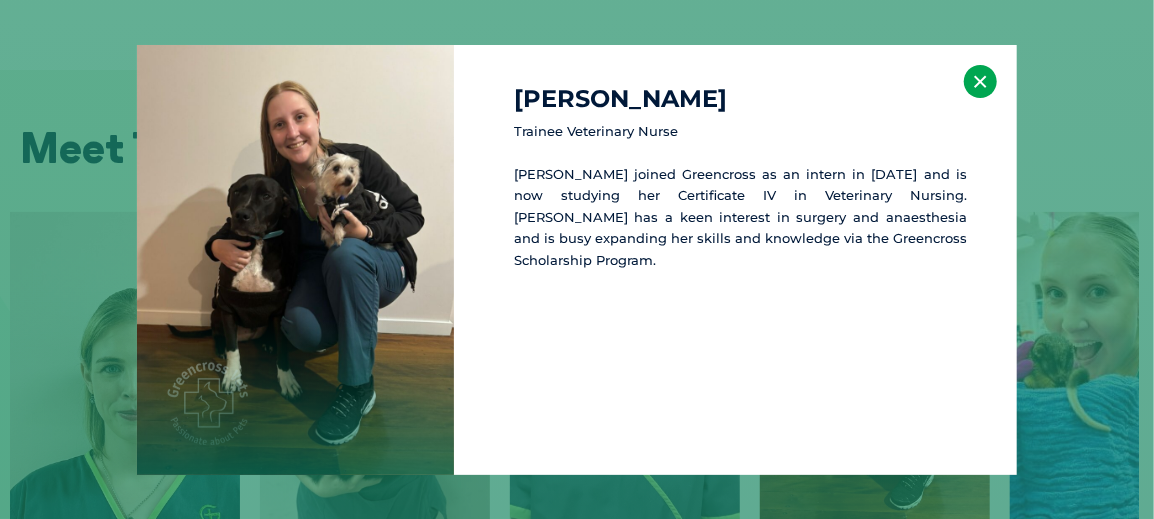 click on "×" at bounding box center (980, 81) 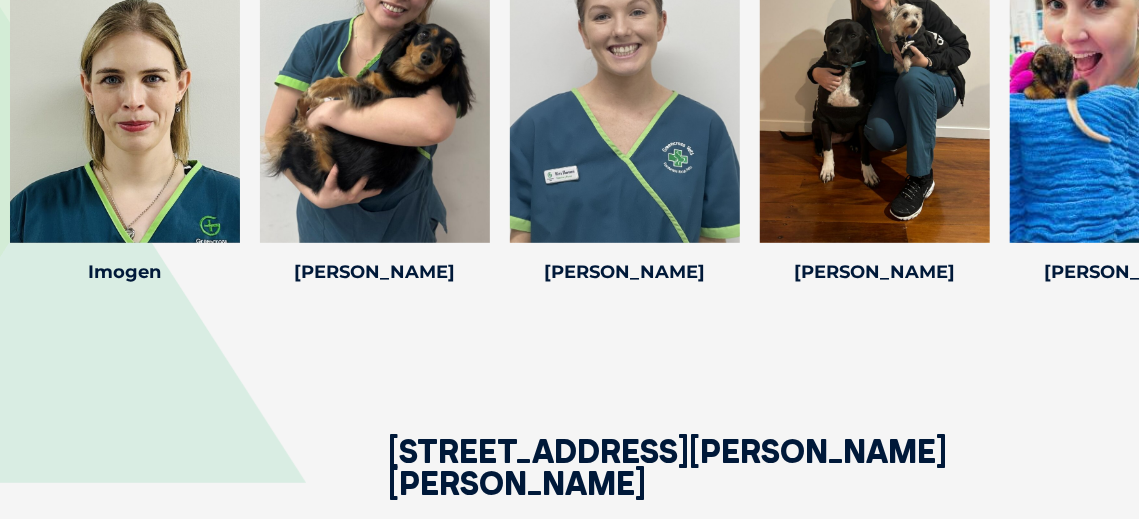 scroll, scrollTop: 3700, scrollLeft: 0, axis: vertical 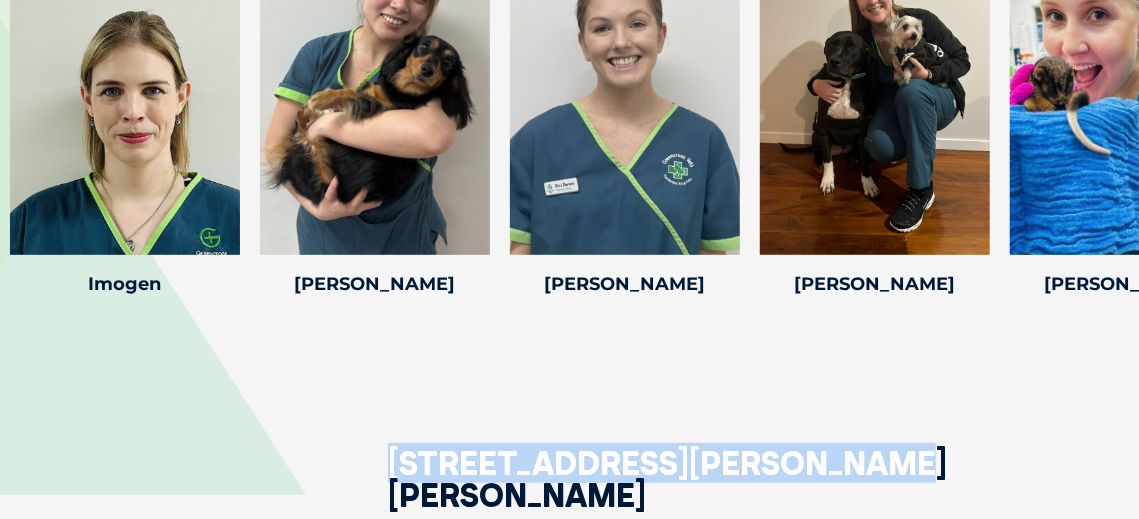 drag, startPoint x: 392, startPoint y: 365, endPoint x: 821, endPoint y: 319, distance: 431.45914 